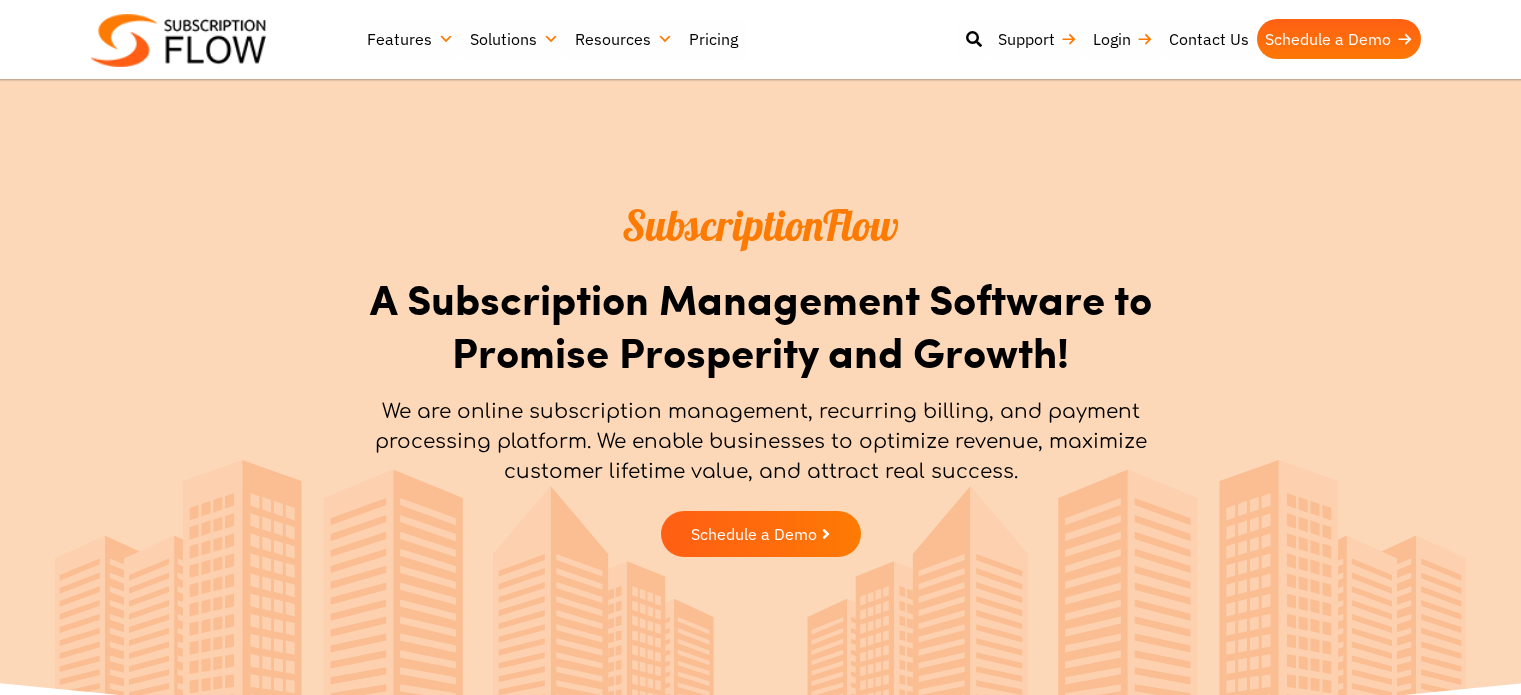 scroll, scrollTop: 0, scrollLeft: 0, axis: both 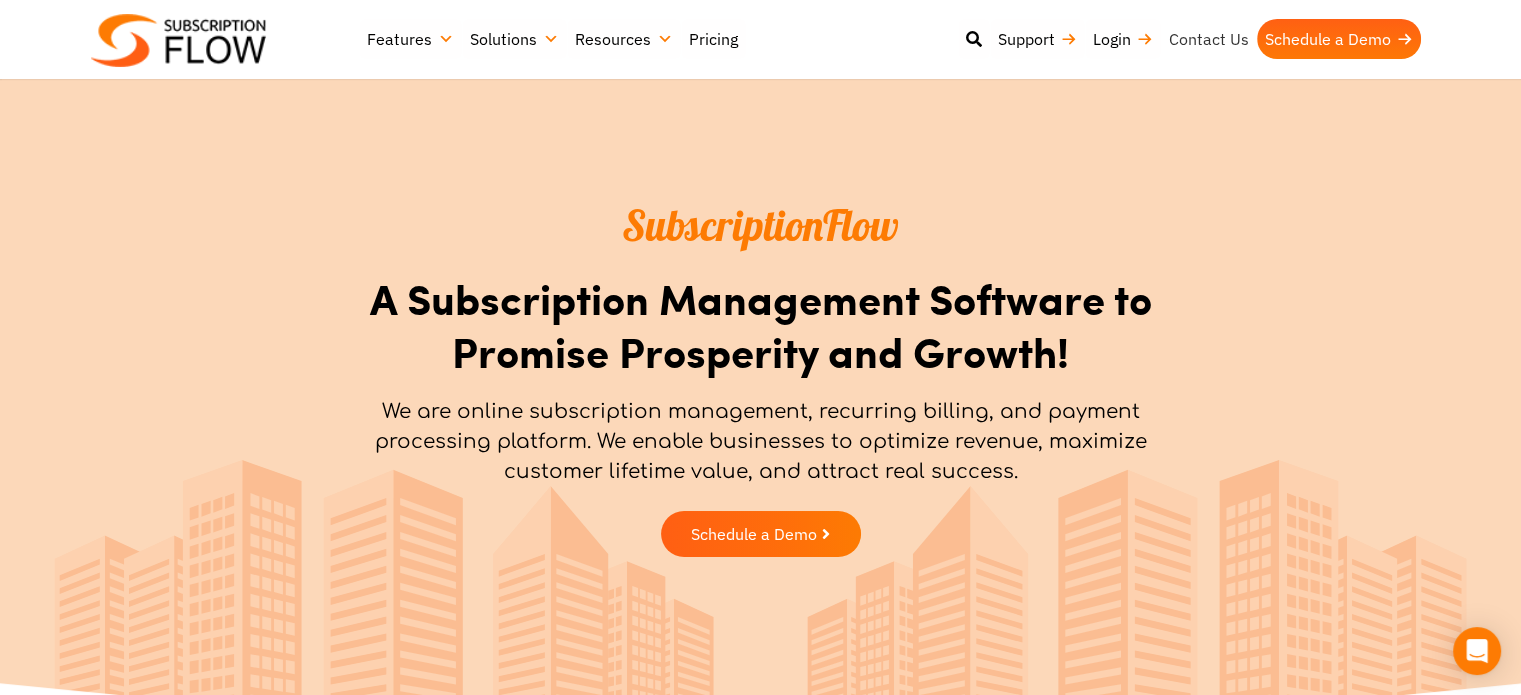 click on "Contact Us" at bounding box center (1209, 39) 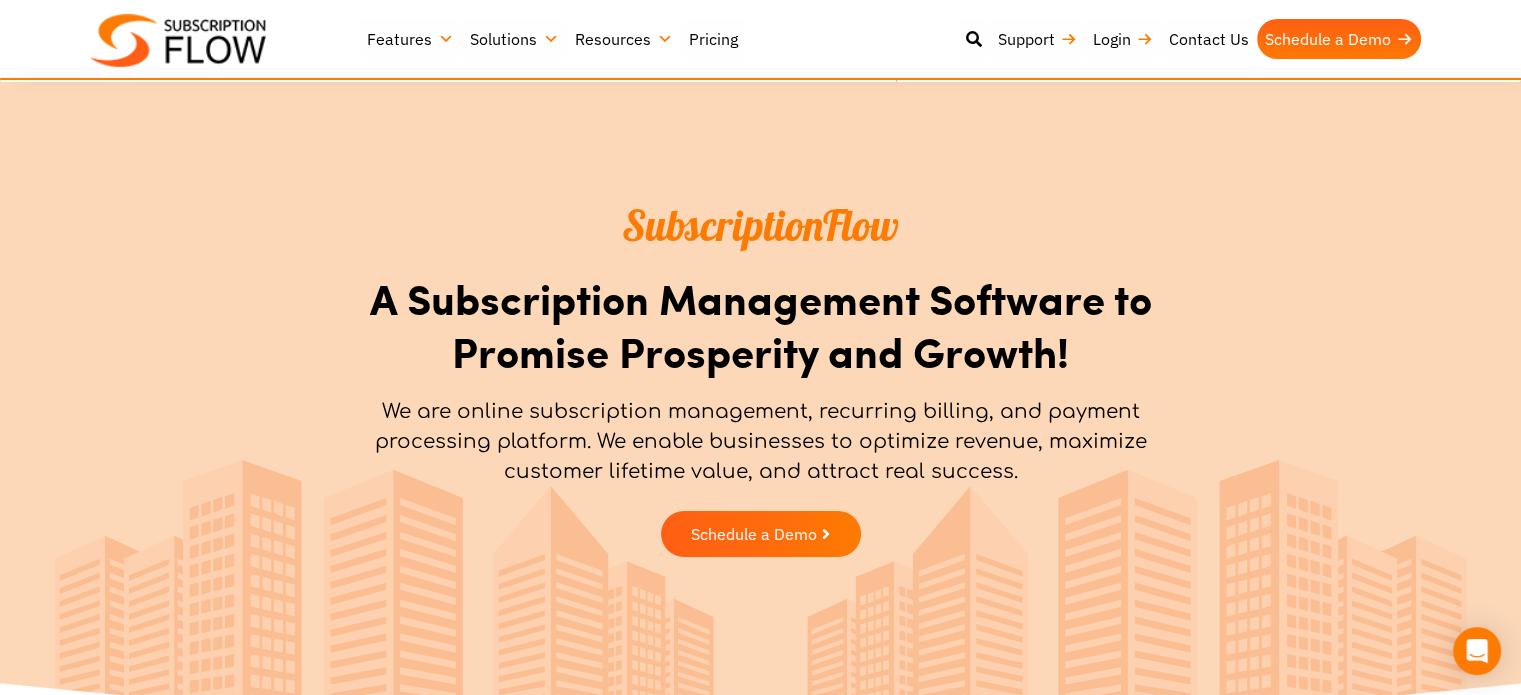 click on "Resources" at bounding box center [624, 39] 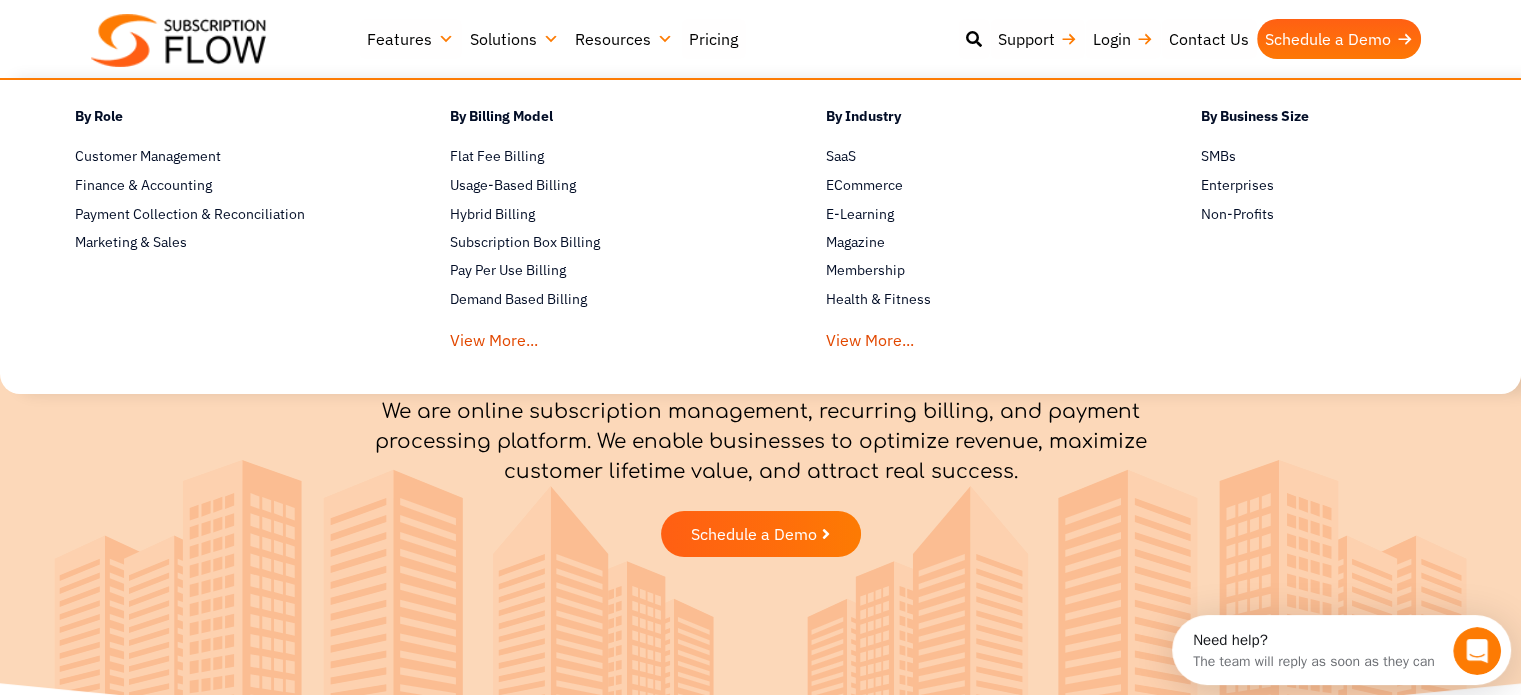 scroll, scrollTop: 0, scrollLeft: 0, axis: both 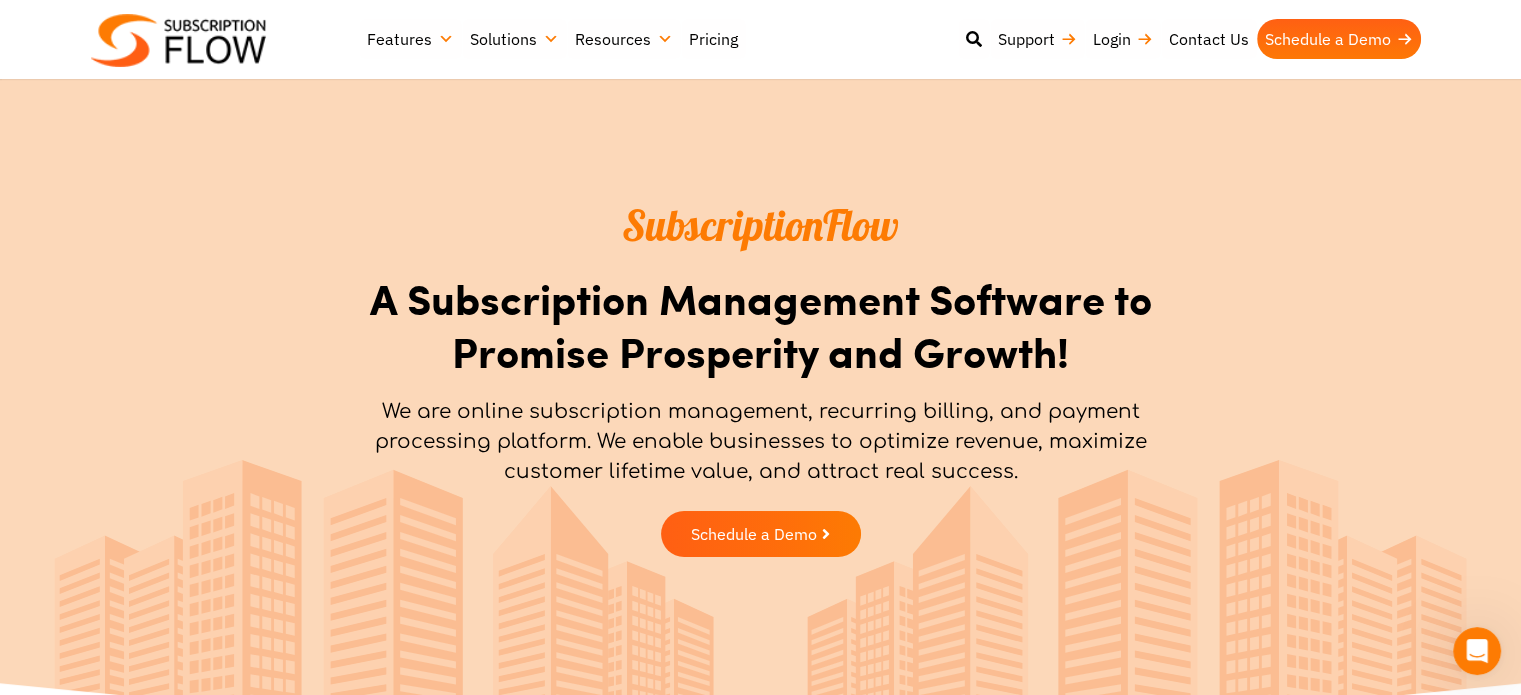 click at bounding box center [1477, 651] 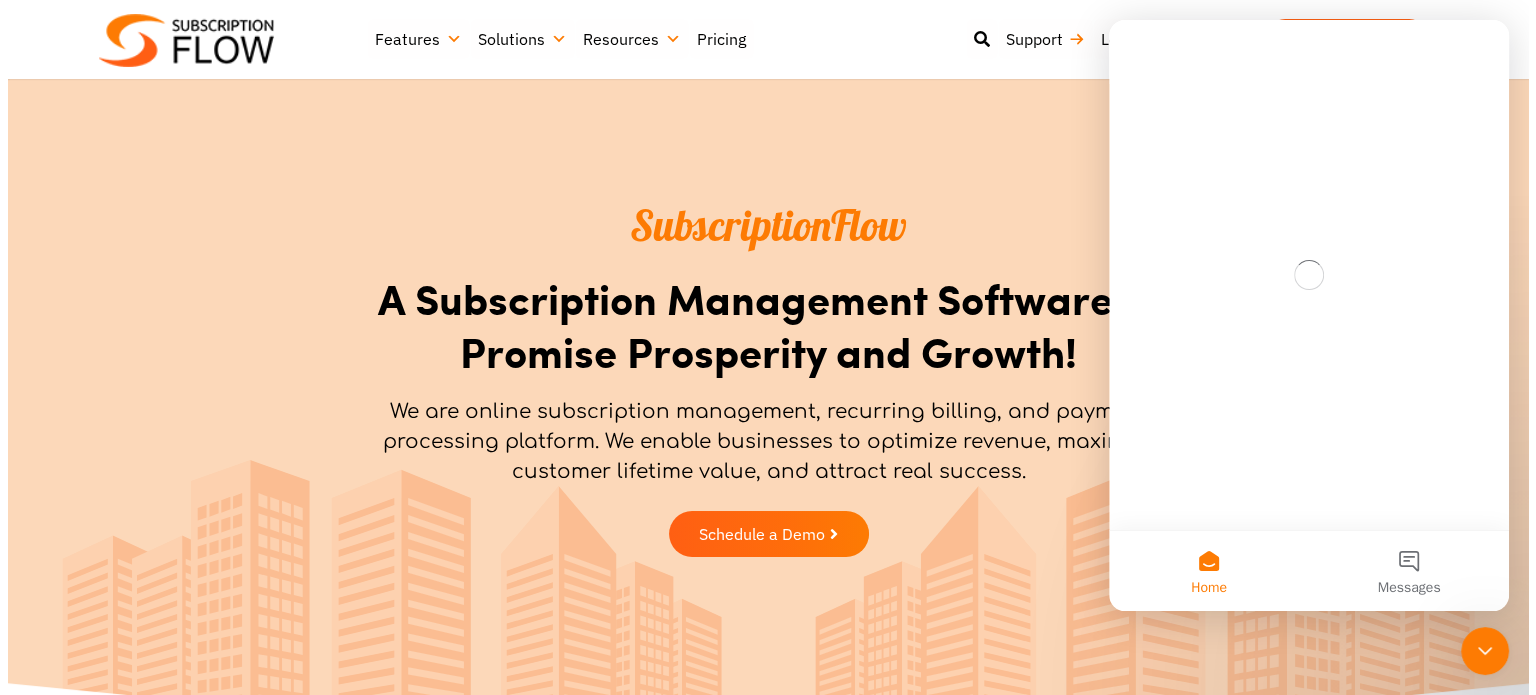 scroll, scrollTop: 0, scrollLeft: 0, axis: both 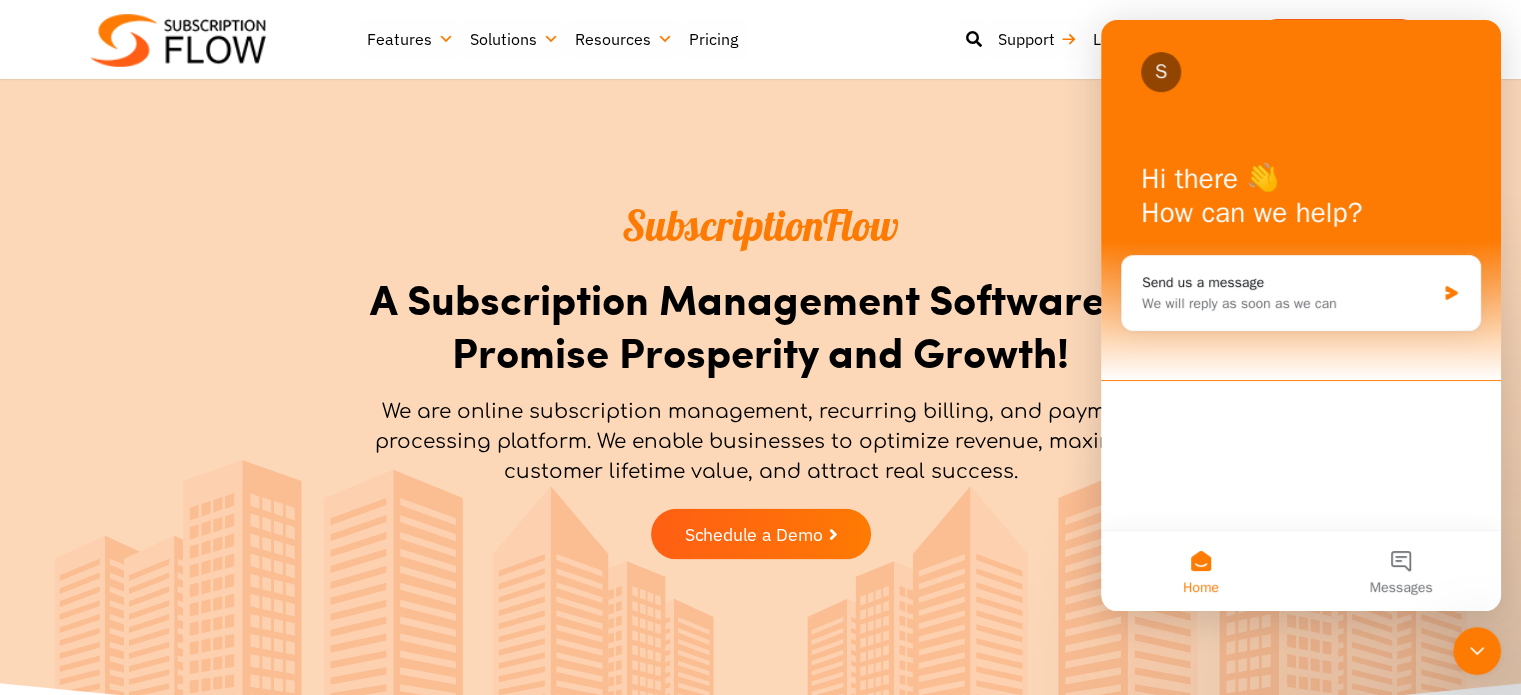 click on "Schedule a Demo" at bounding box center (753, 535) 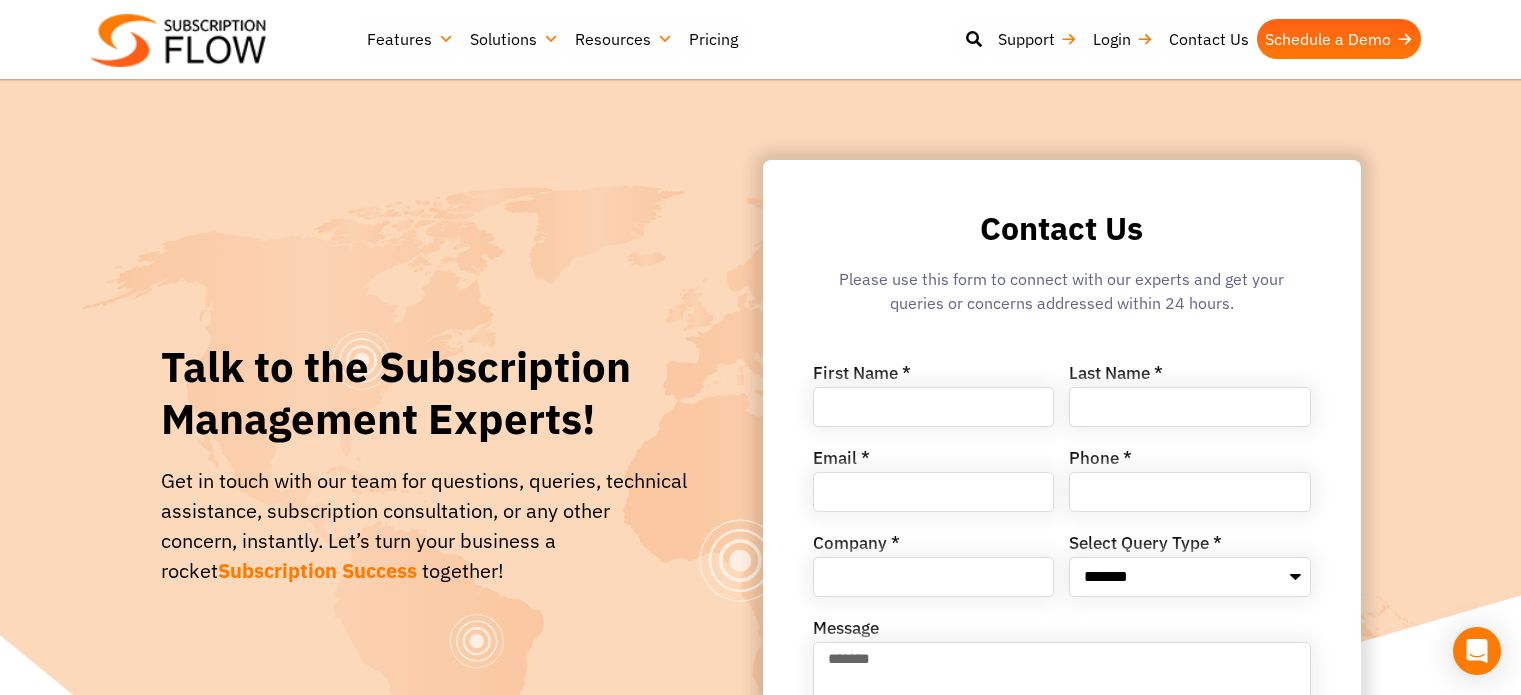 scroll, scrollTop: 0, scrollLeft: 0, axis: both 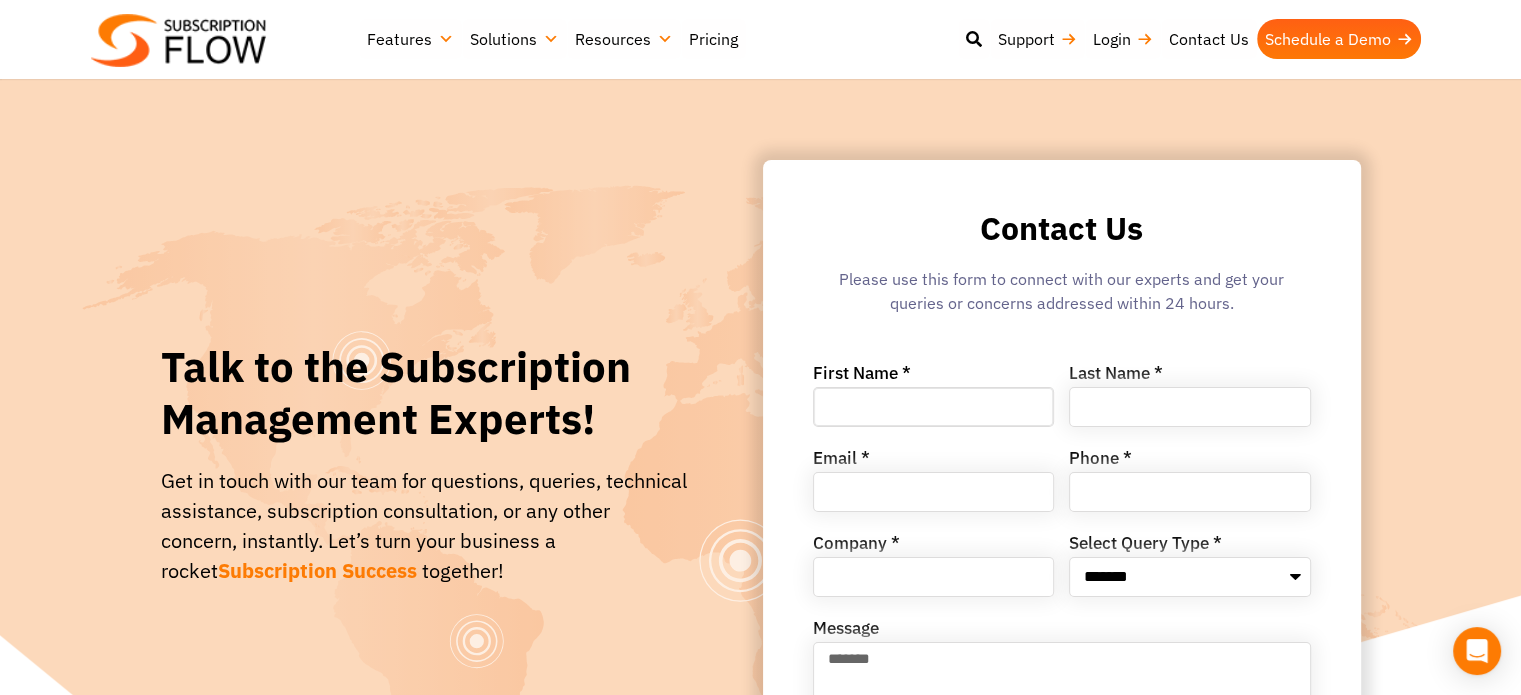 click on "First Name *" at bounding box center (934, 407) 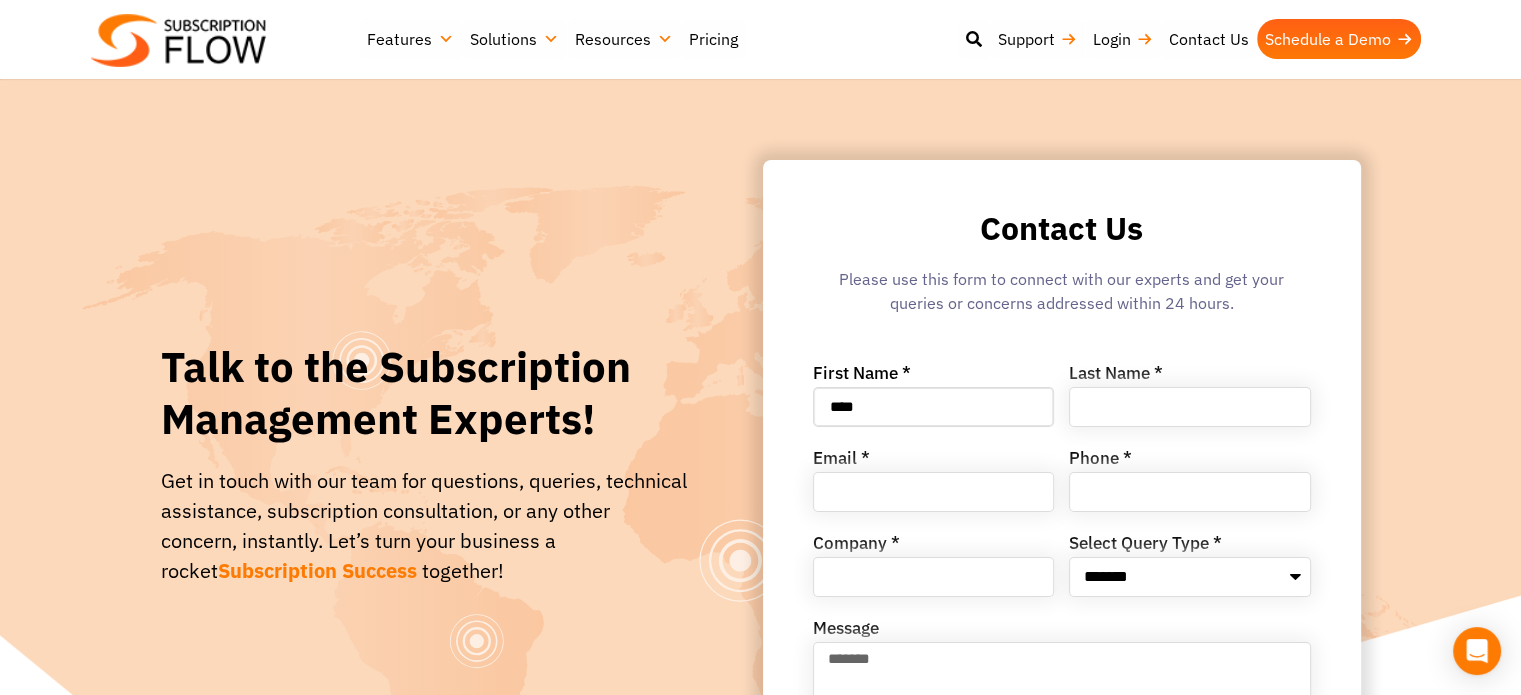 type on "****" 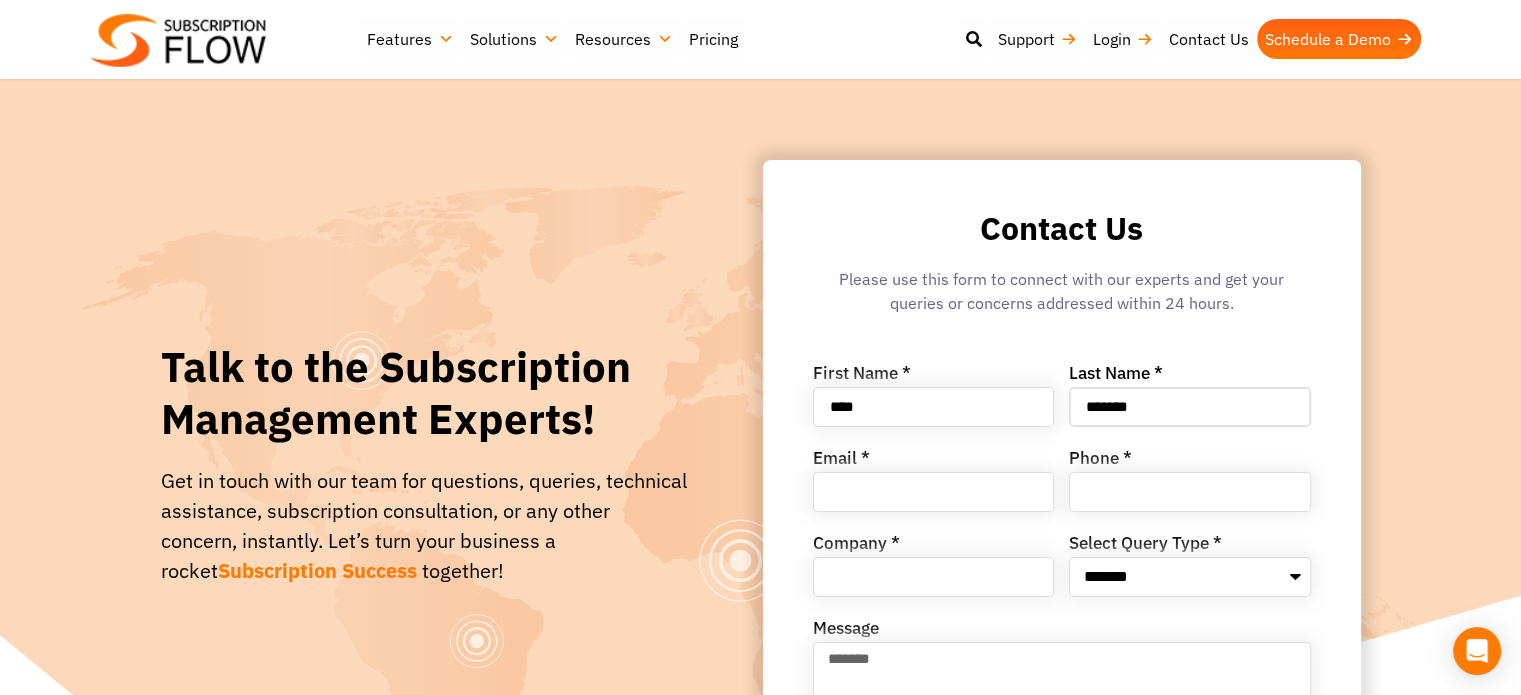 type on "*******" 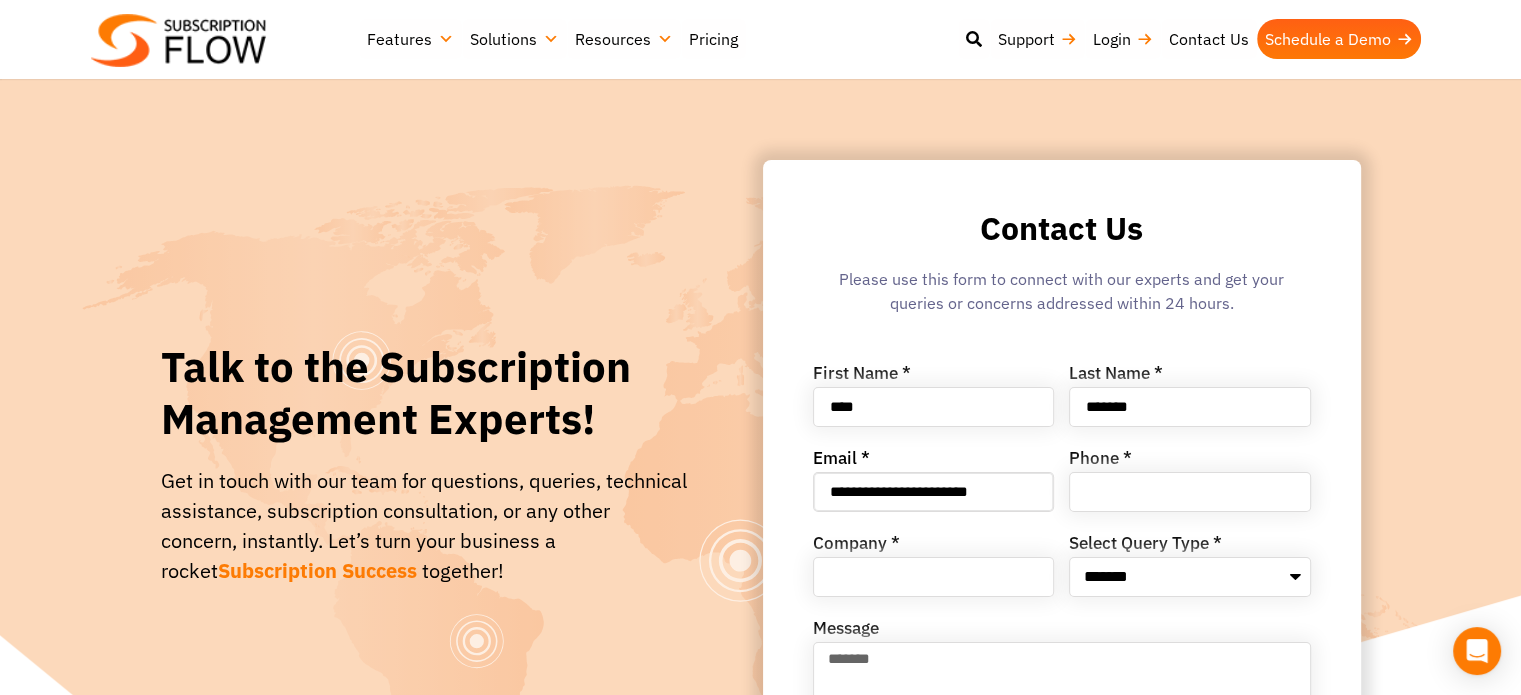 type on "**********" 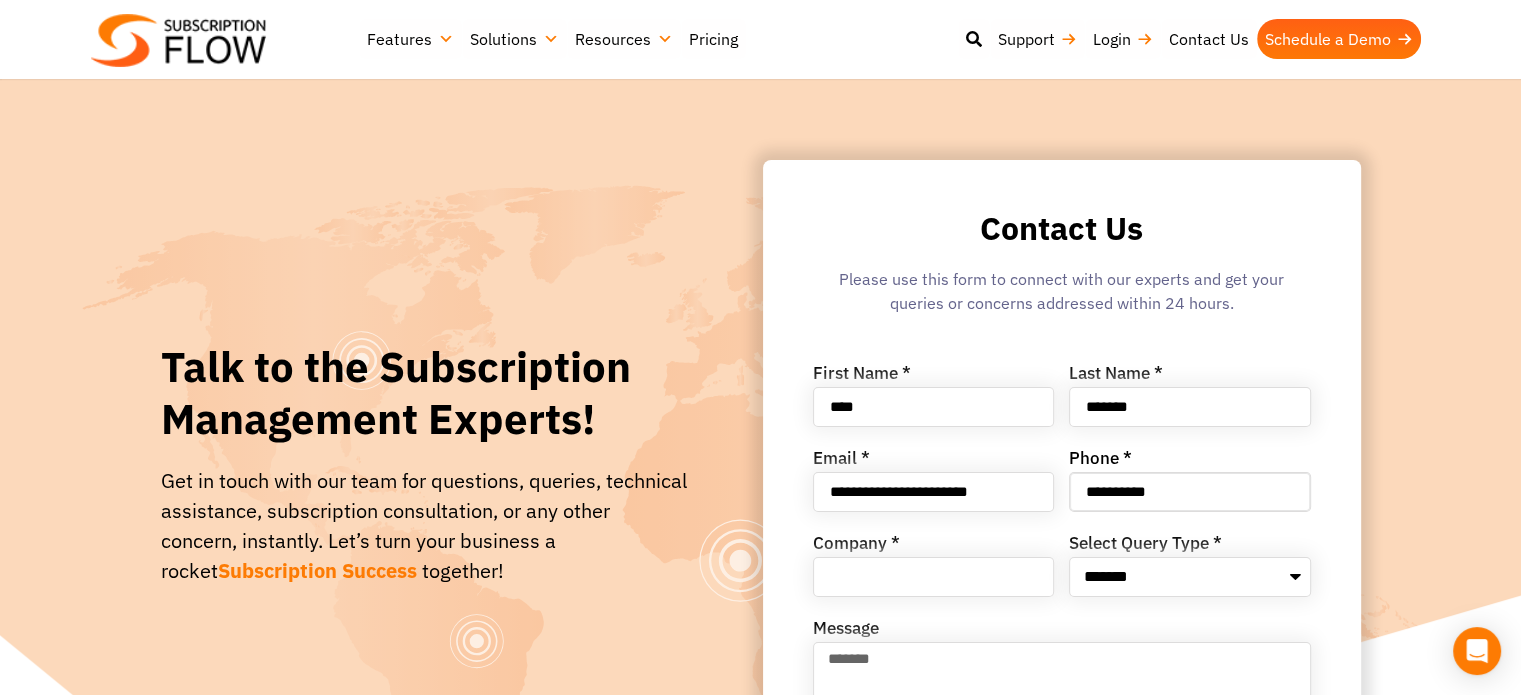 type on "**********" 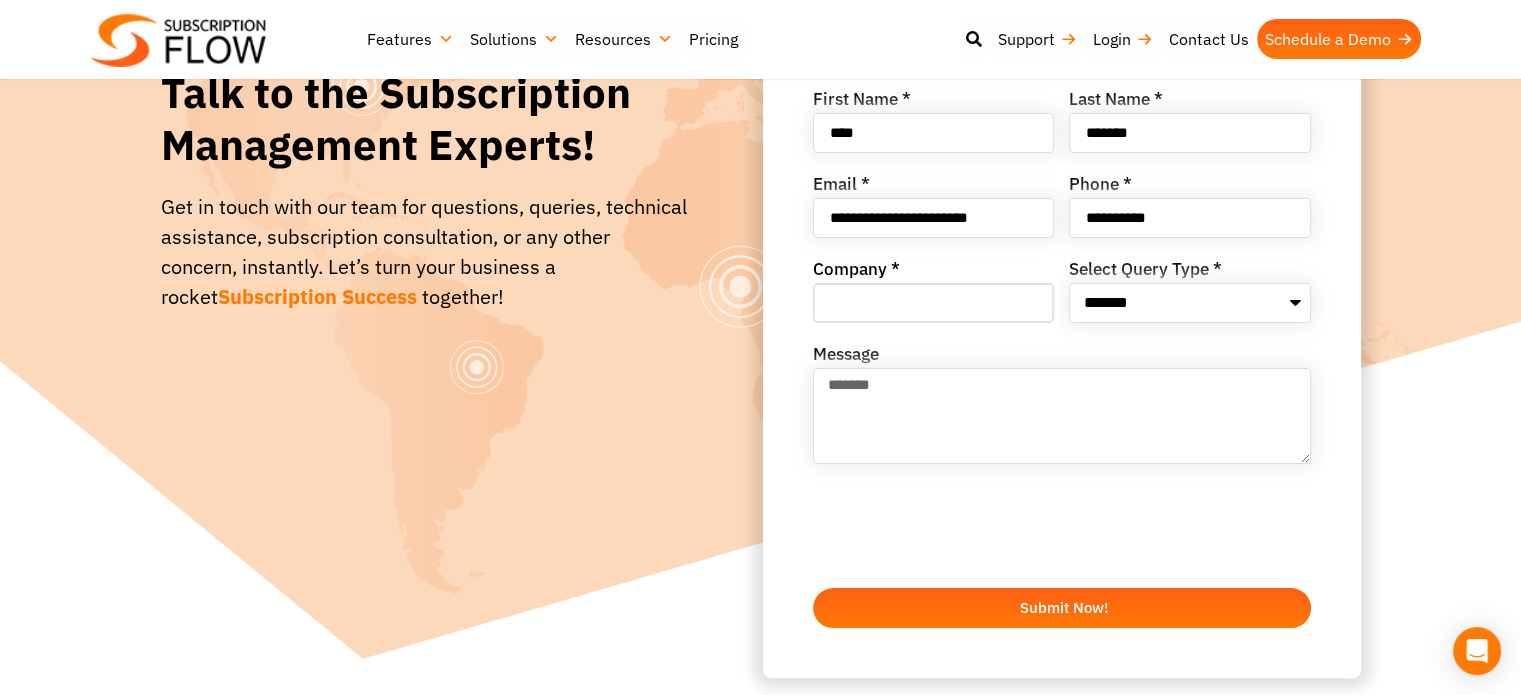 scroll, scrollTop: 272, scrollLeft: 0, axis: vertical 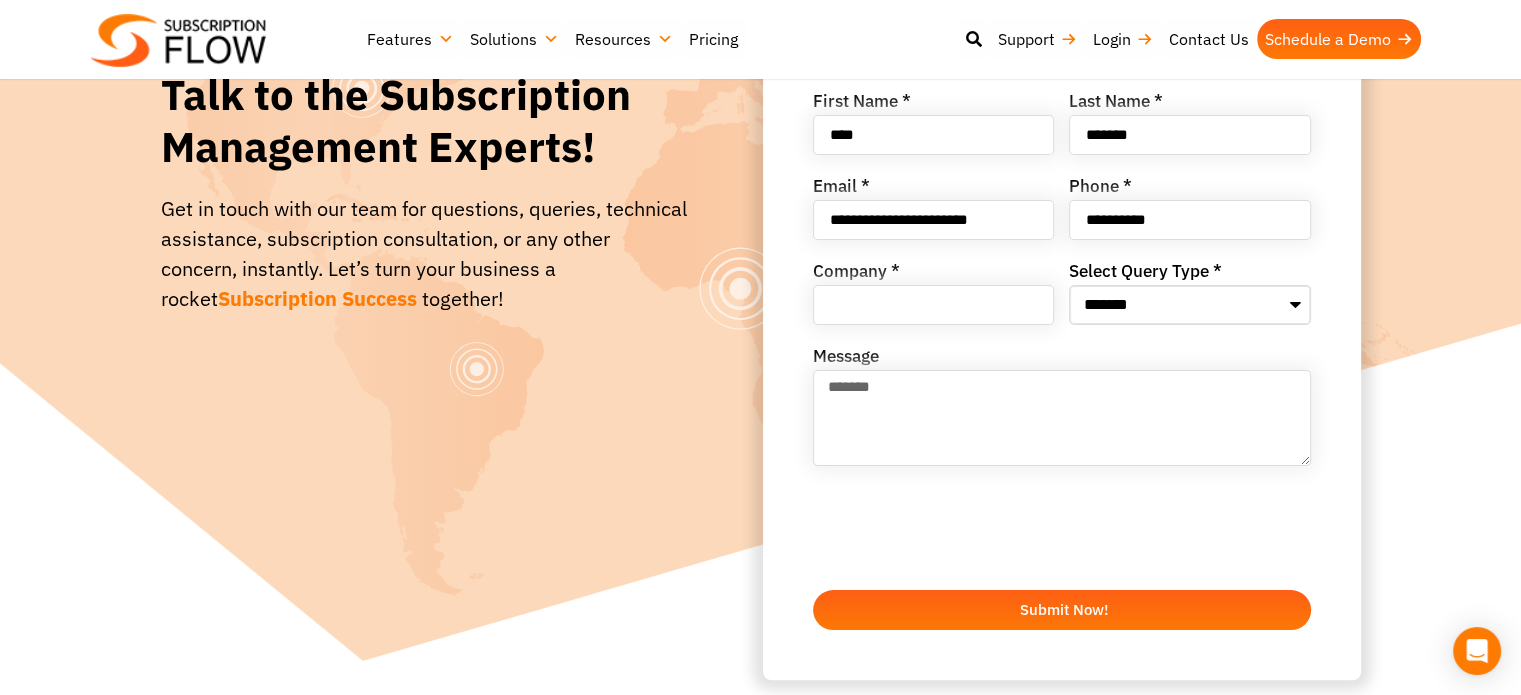 click on "**********" at bounding box center (1190, 305) 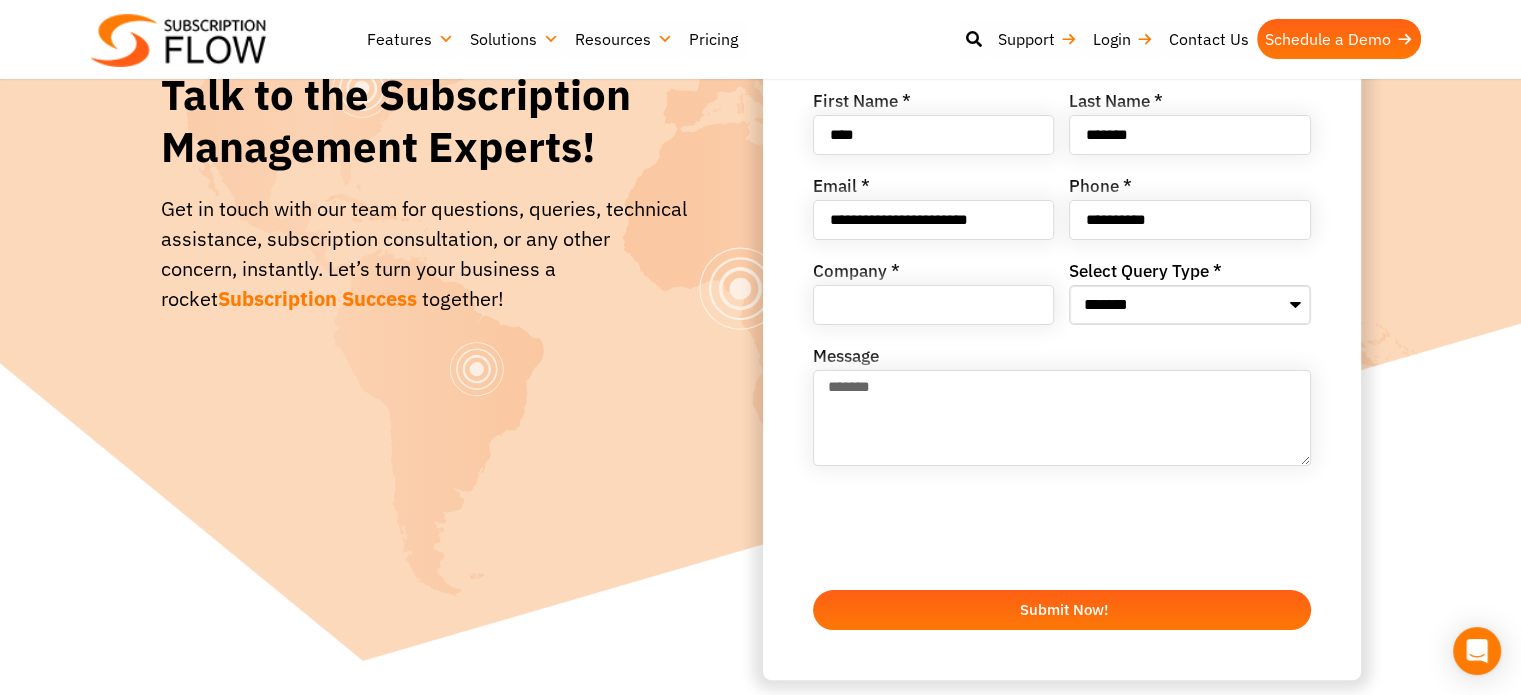 select on "**********" 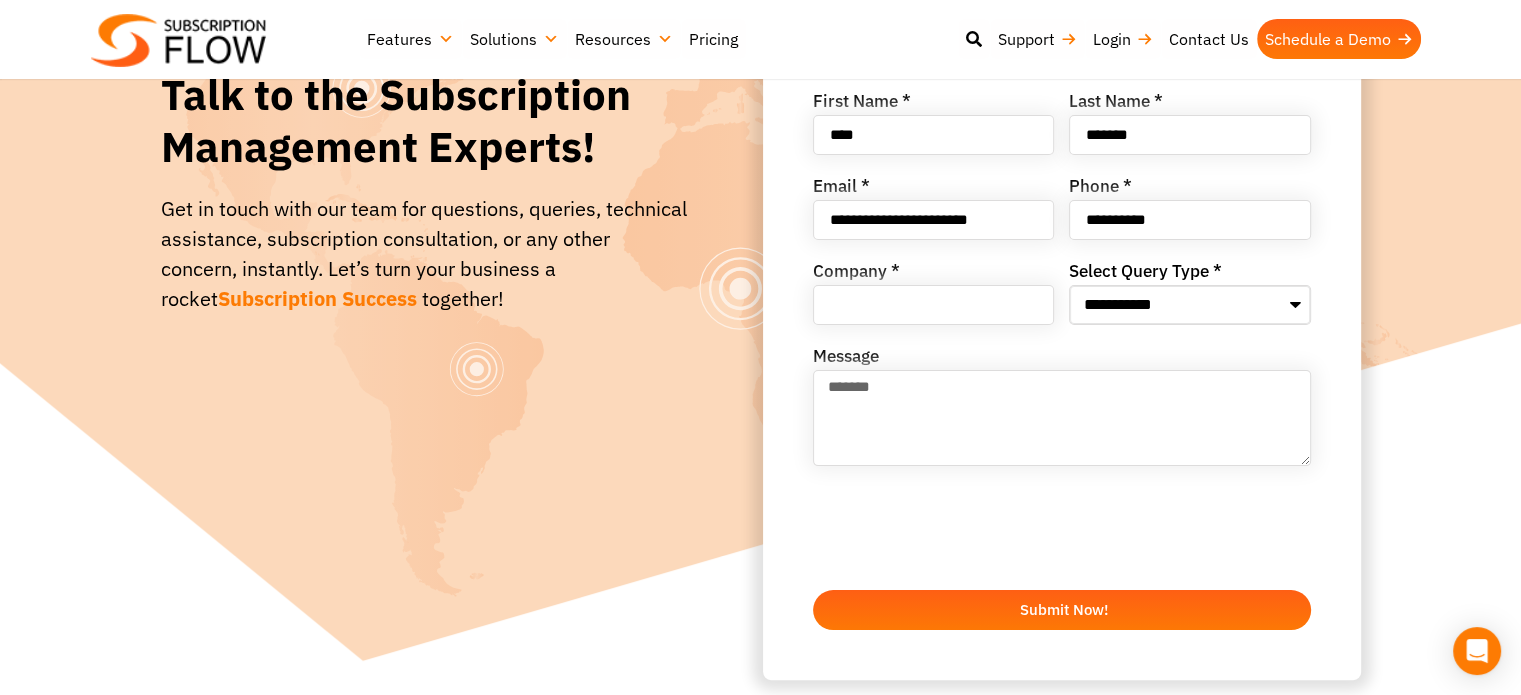 click on "**********" at bounding box center [1190, 305] 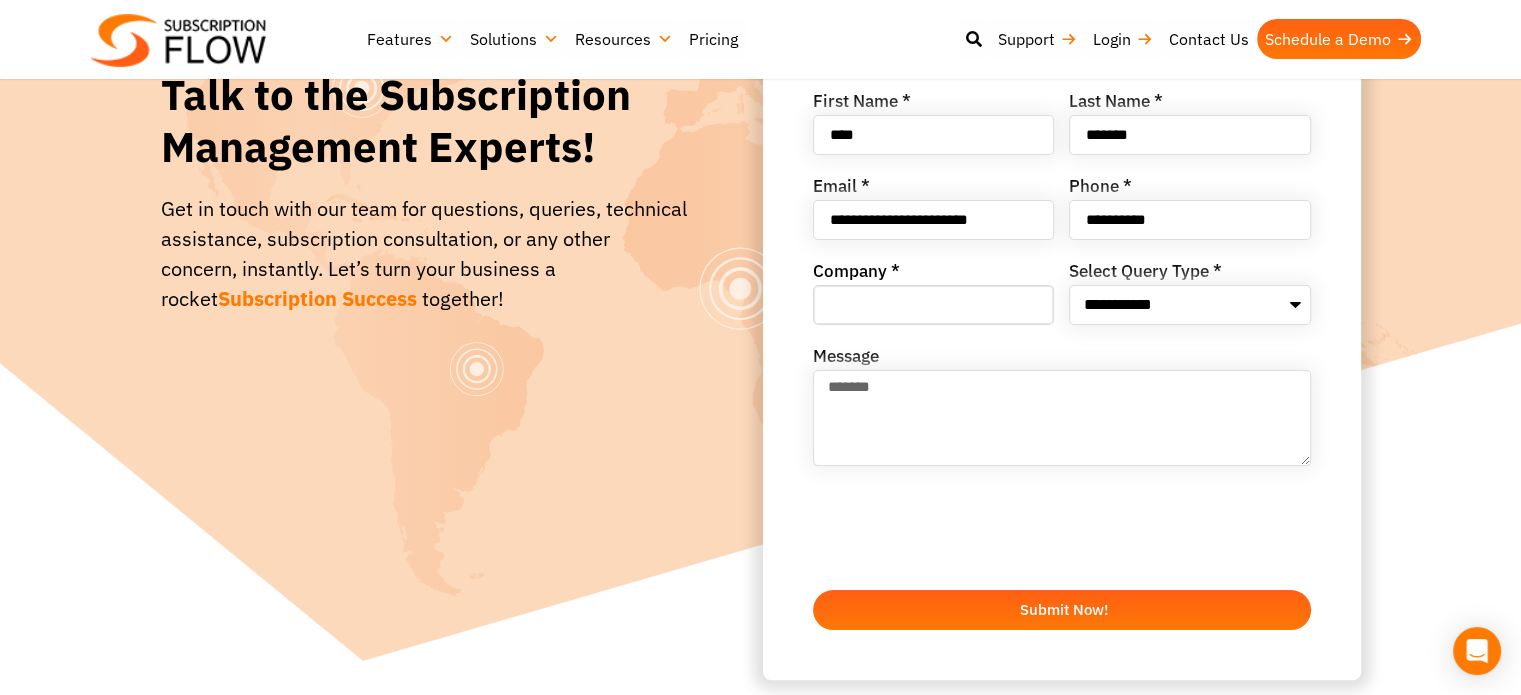 click on "Company *" at bounding box center (934, 305) 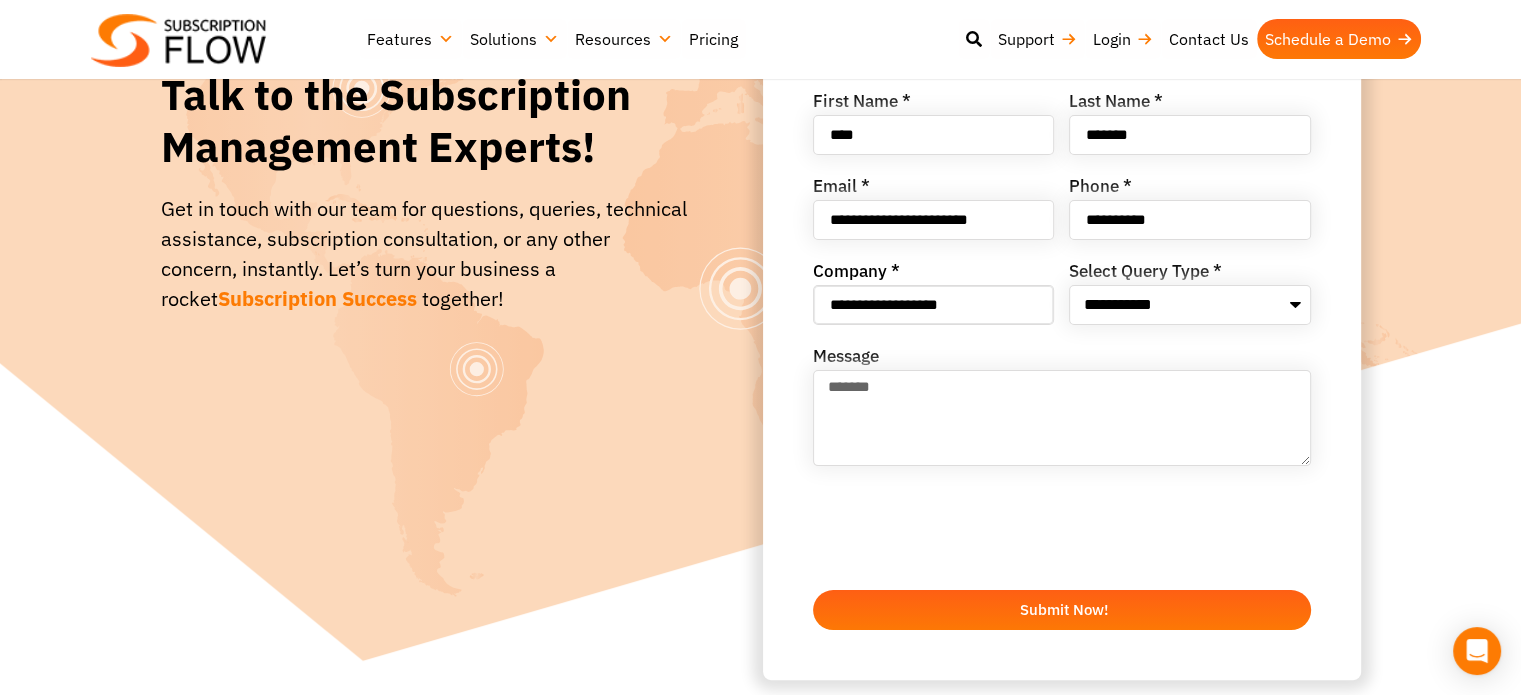 type on "**********" 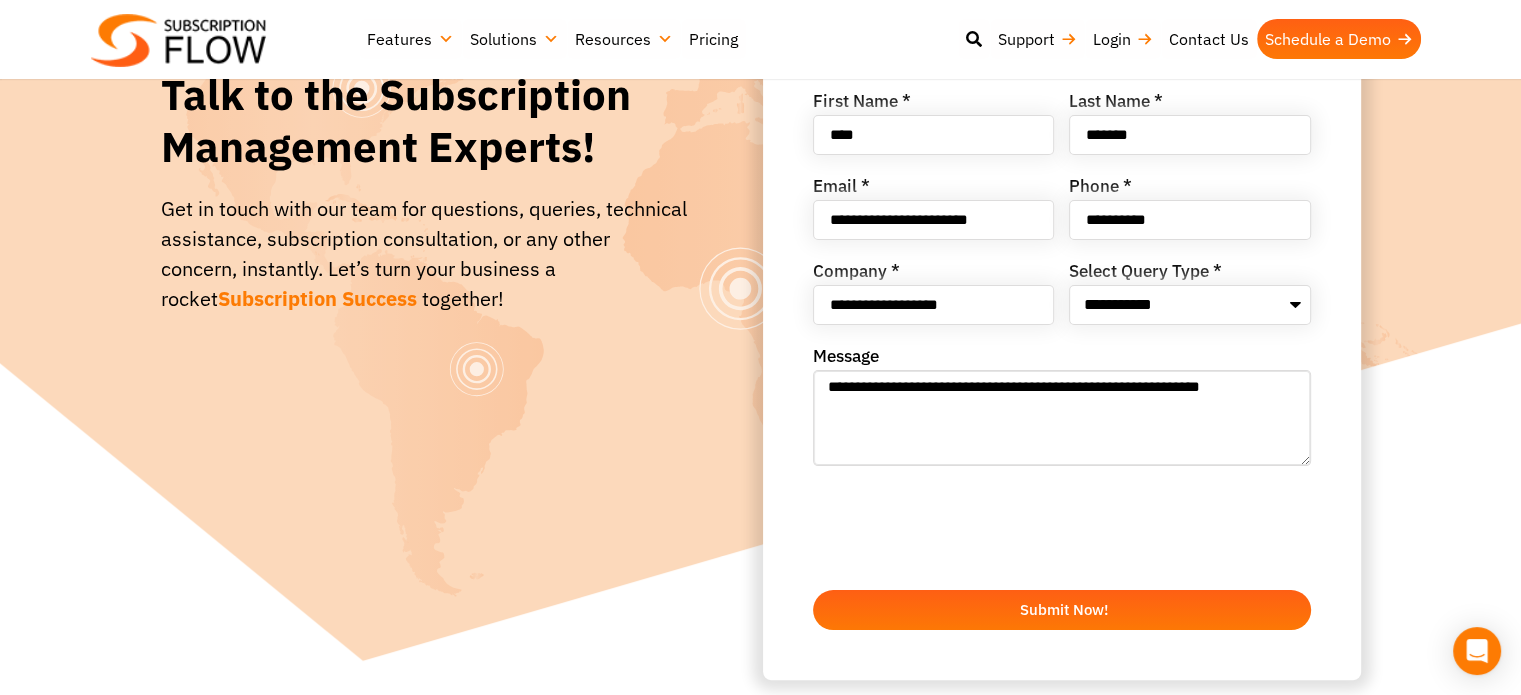 type on "**********" 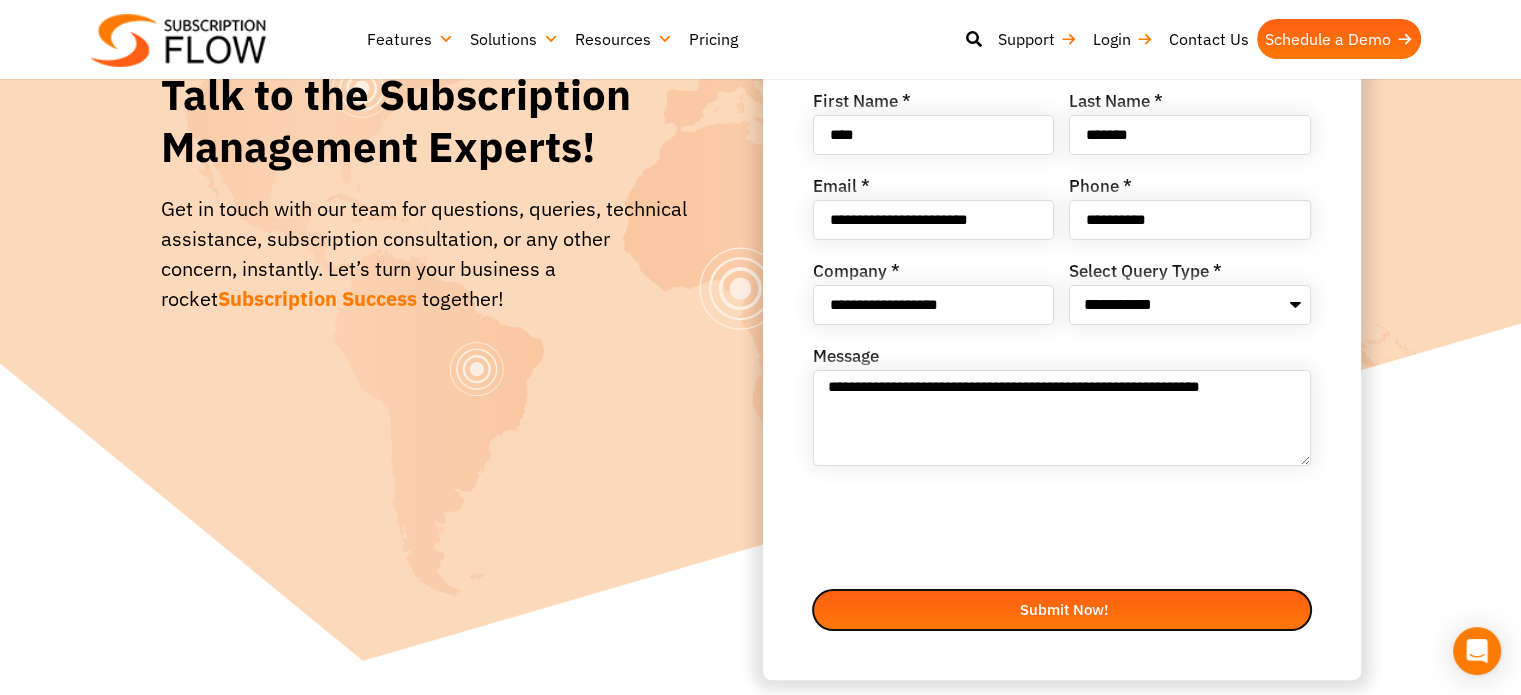 click on "Submit Now!" at bounding box center (1062, 610) 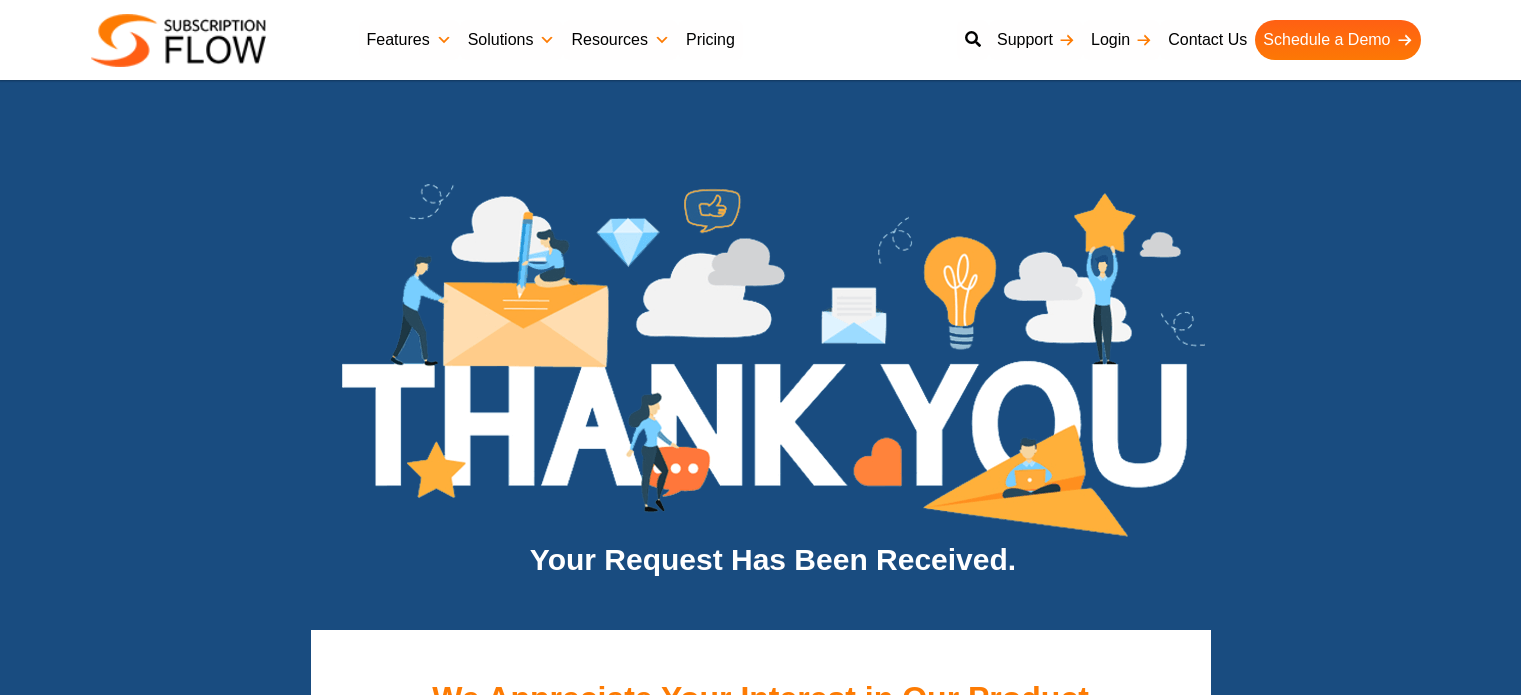 scroll, scrollTop: 0, scrollLeft: 0, axis: both 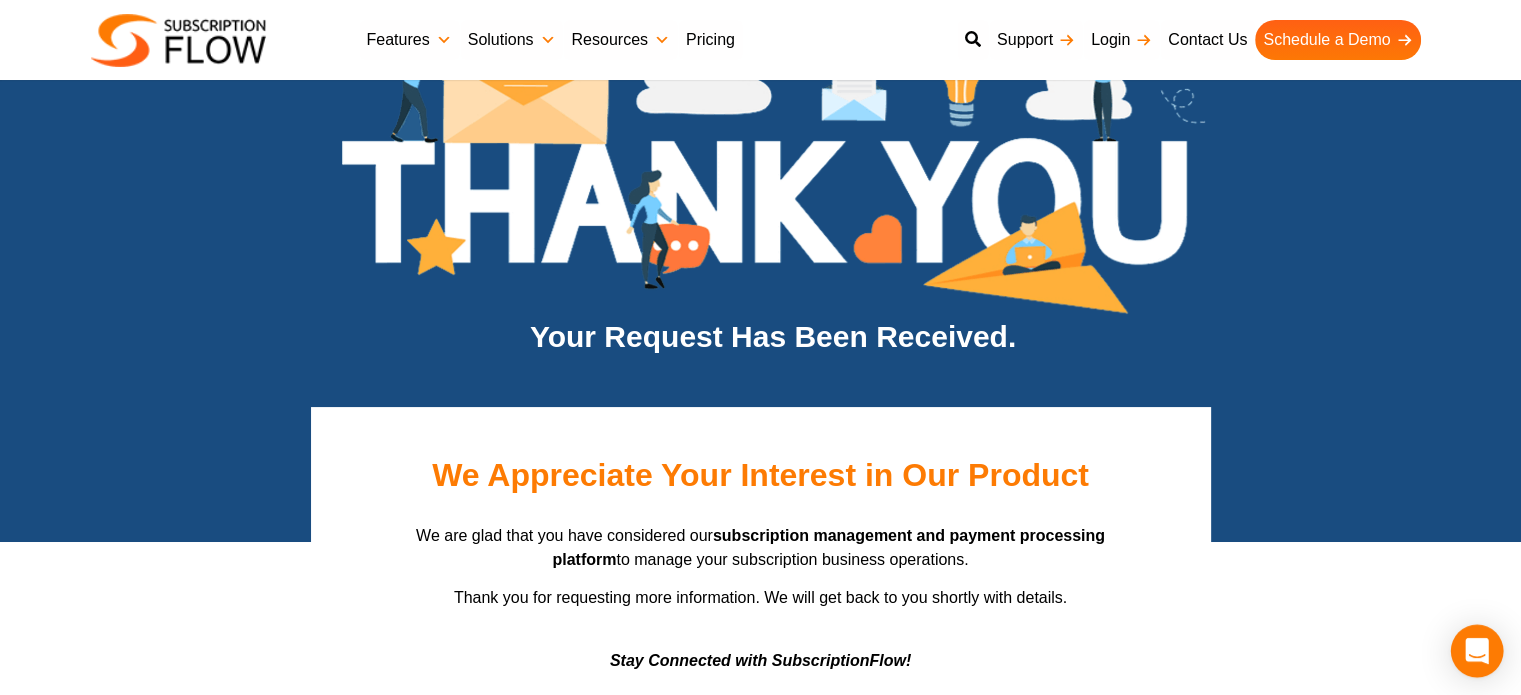 click 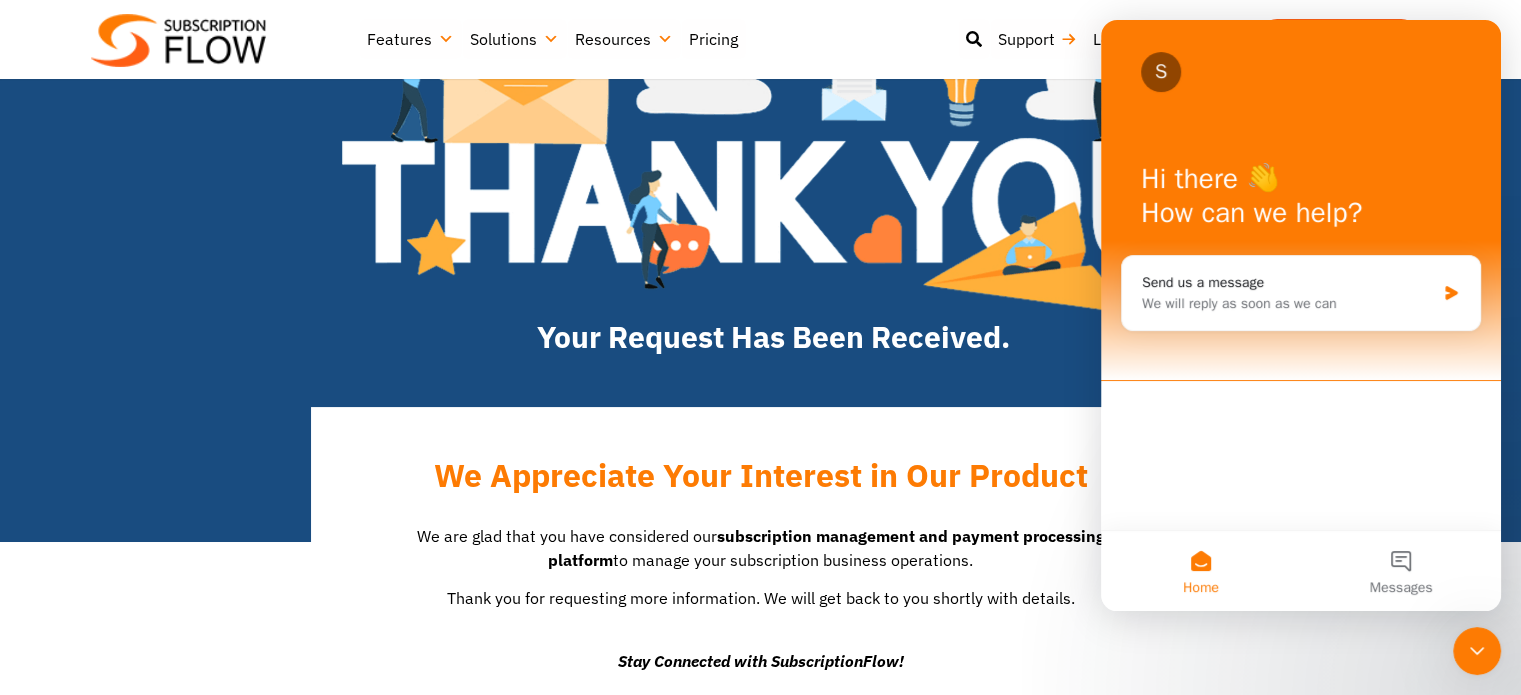 scroll, scrollTop: 0, scrollLeft: 0, axis: both 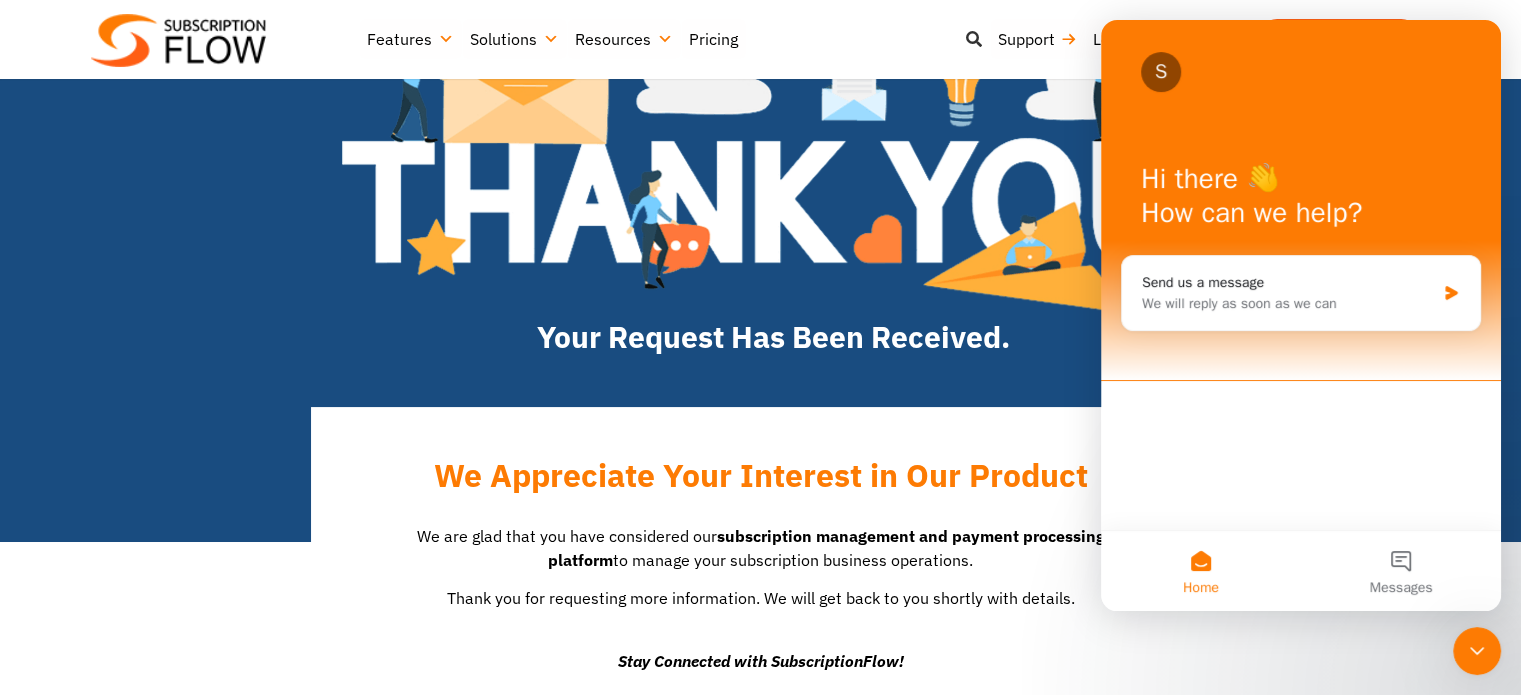 click at bounding box center (974, 39) 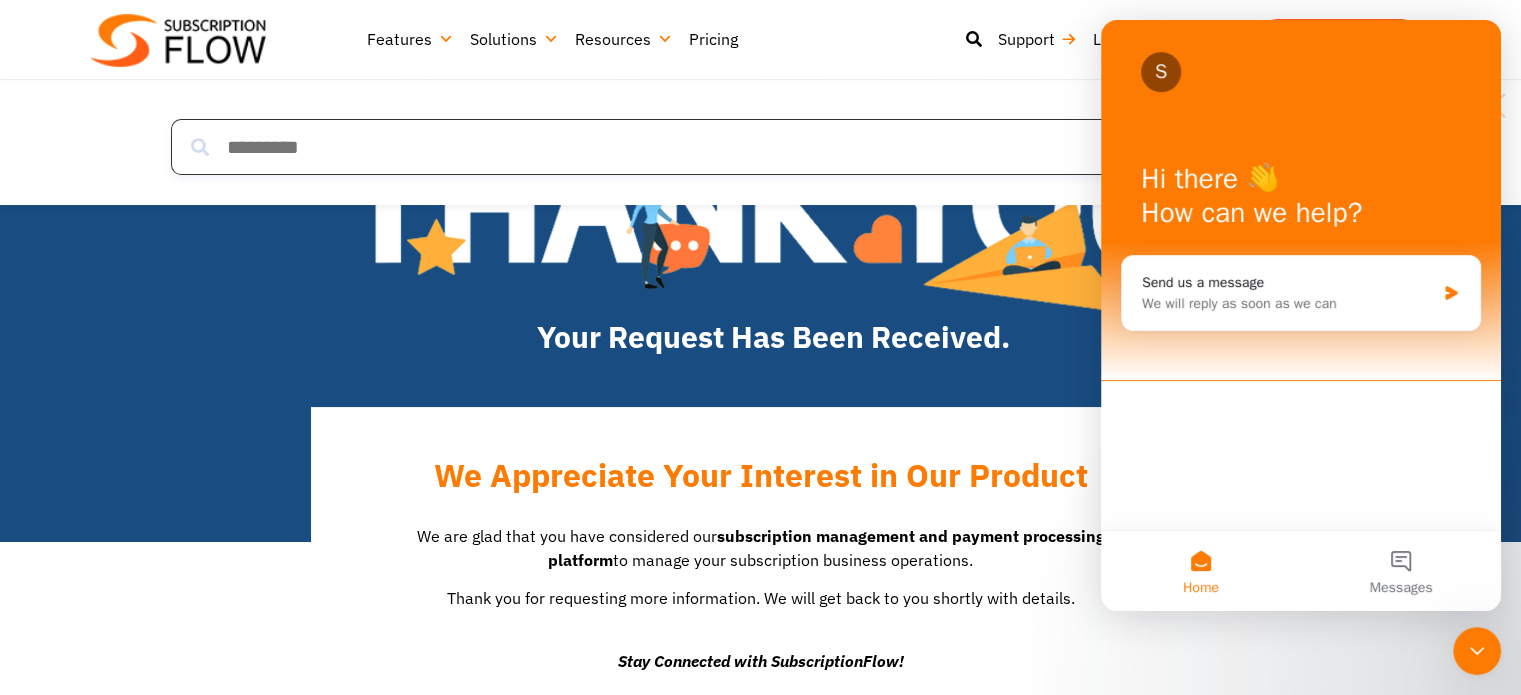 click at bounding box center [660, 147] 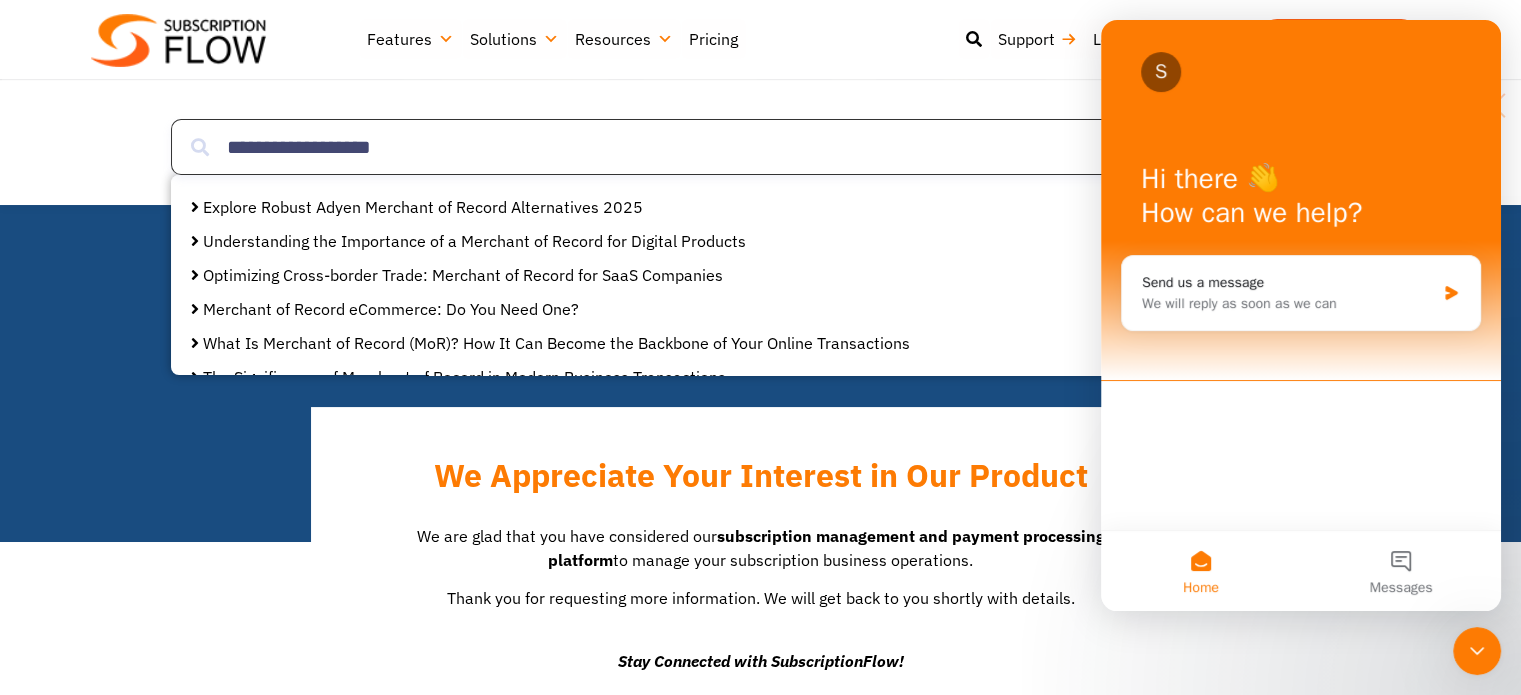 type on "**********" 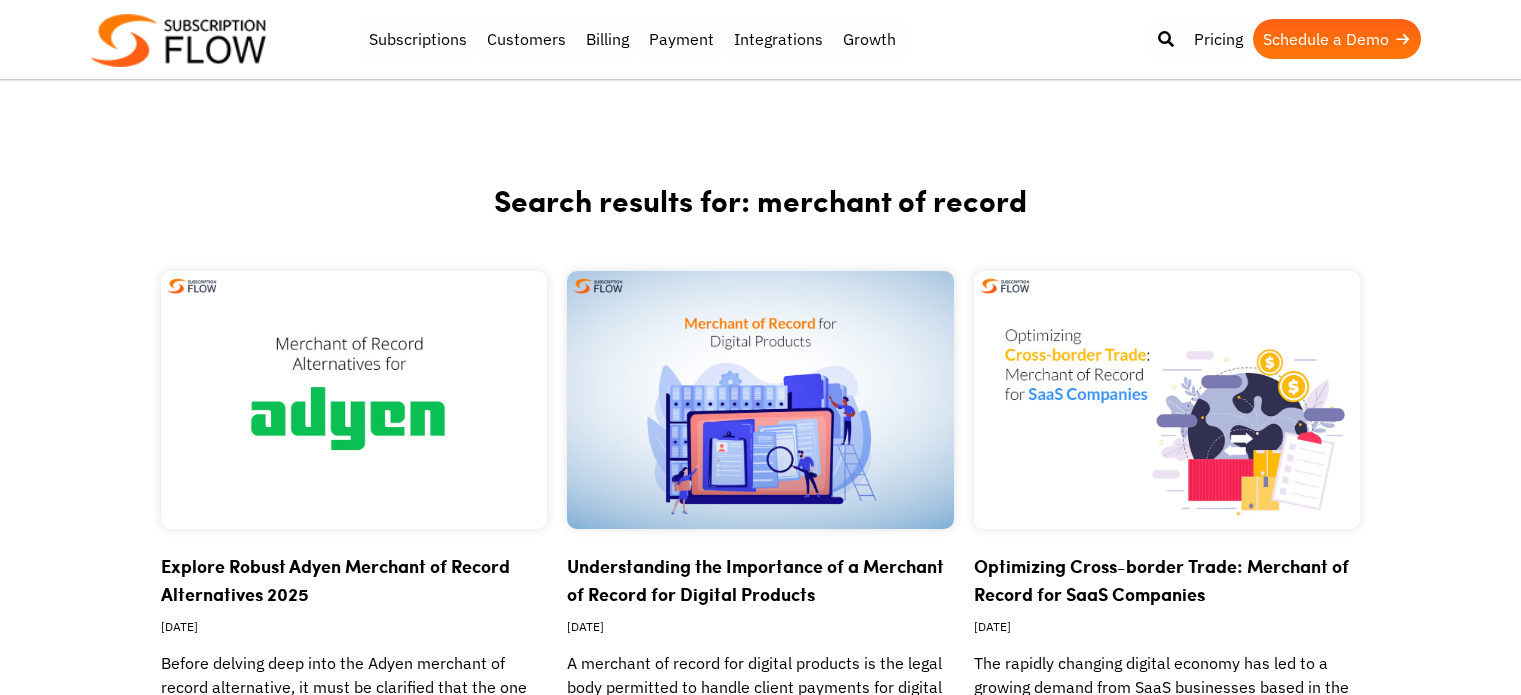 scroll, scrollTop: 0, scrollLeft: 0, axis: both 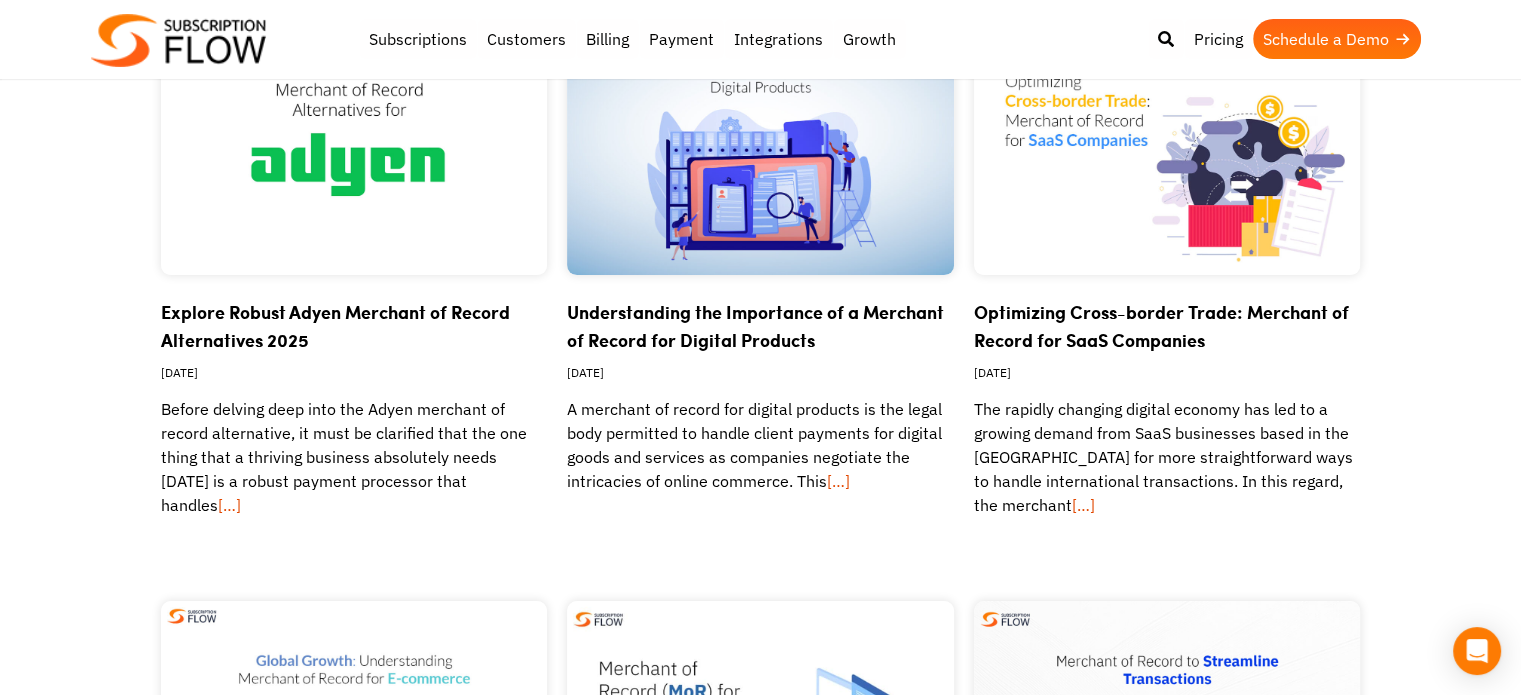click on "Before delving deep into the Adyen merchant of record alternative, it must be clarified that the one thing that a thriving business absolutely needs [DATE] is a robust payment processor that handles  […]" at bounding box center [354, 457] 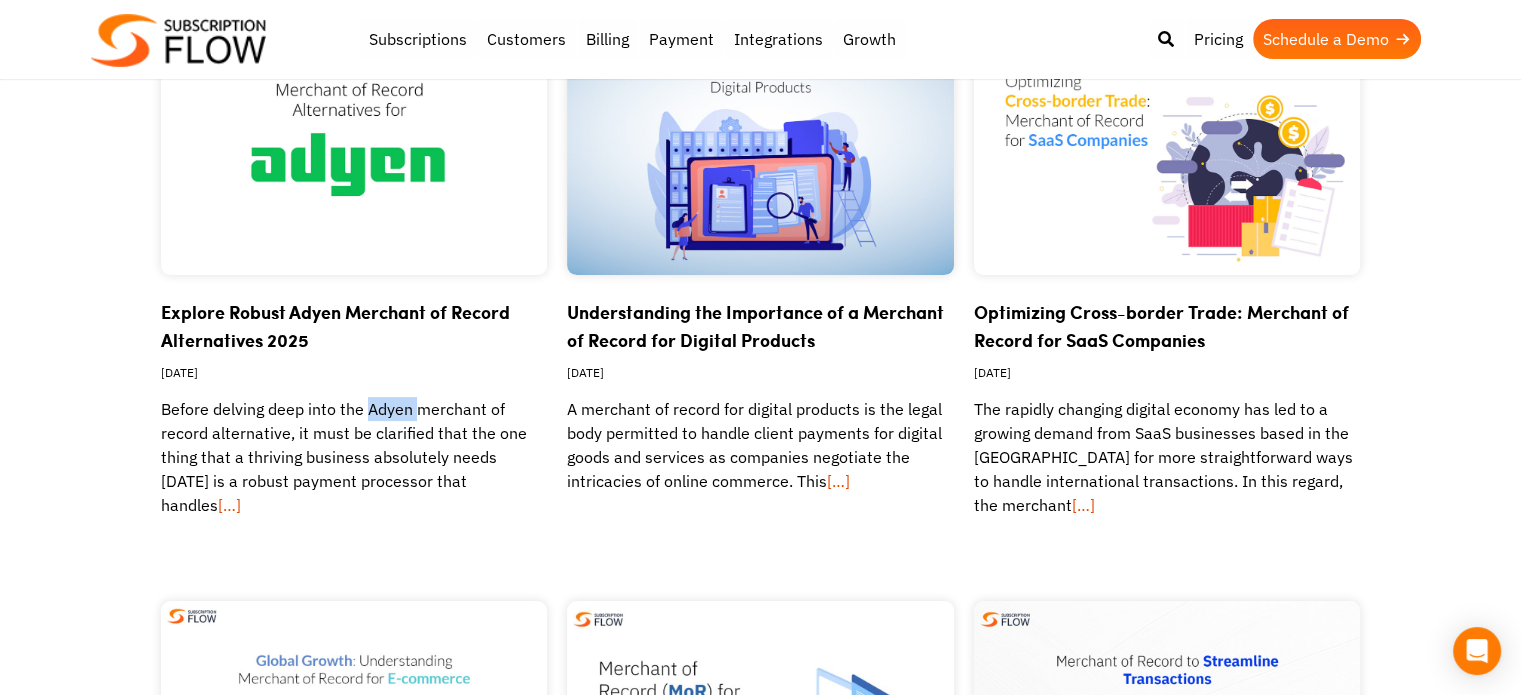 click on "Before delving deep into the Adyen merchant of record alternative, it must be clarified that the one thing that a thriving business absolutely needs [DATE] is a robust payment processor that handles  […]" at bounding box center [354, 457] 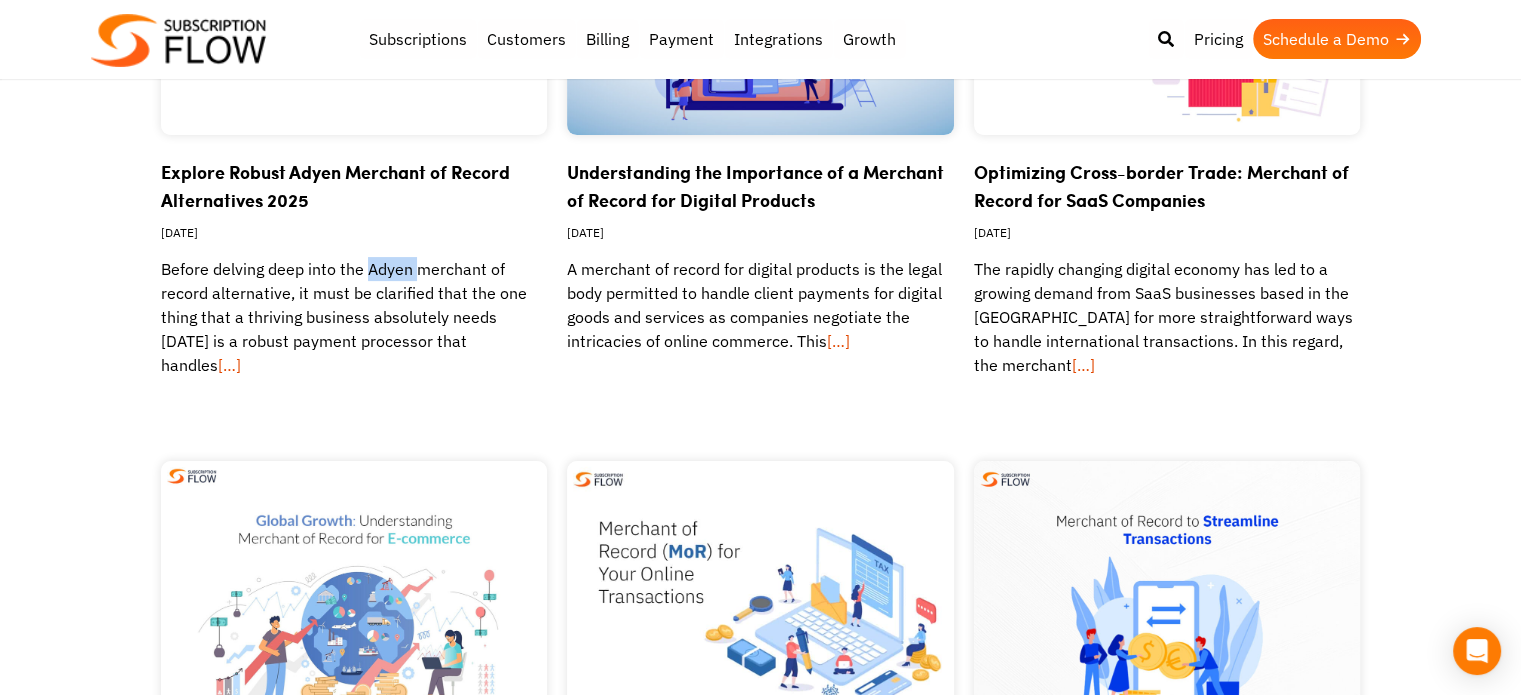 scroll, scrollTop: 372, scrollLeft: 0, axis: vertical 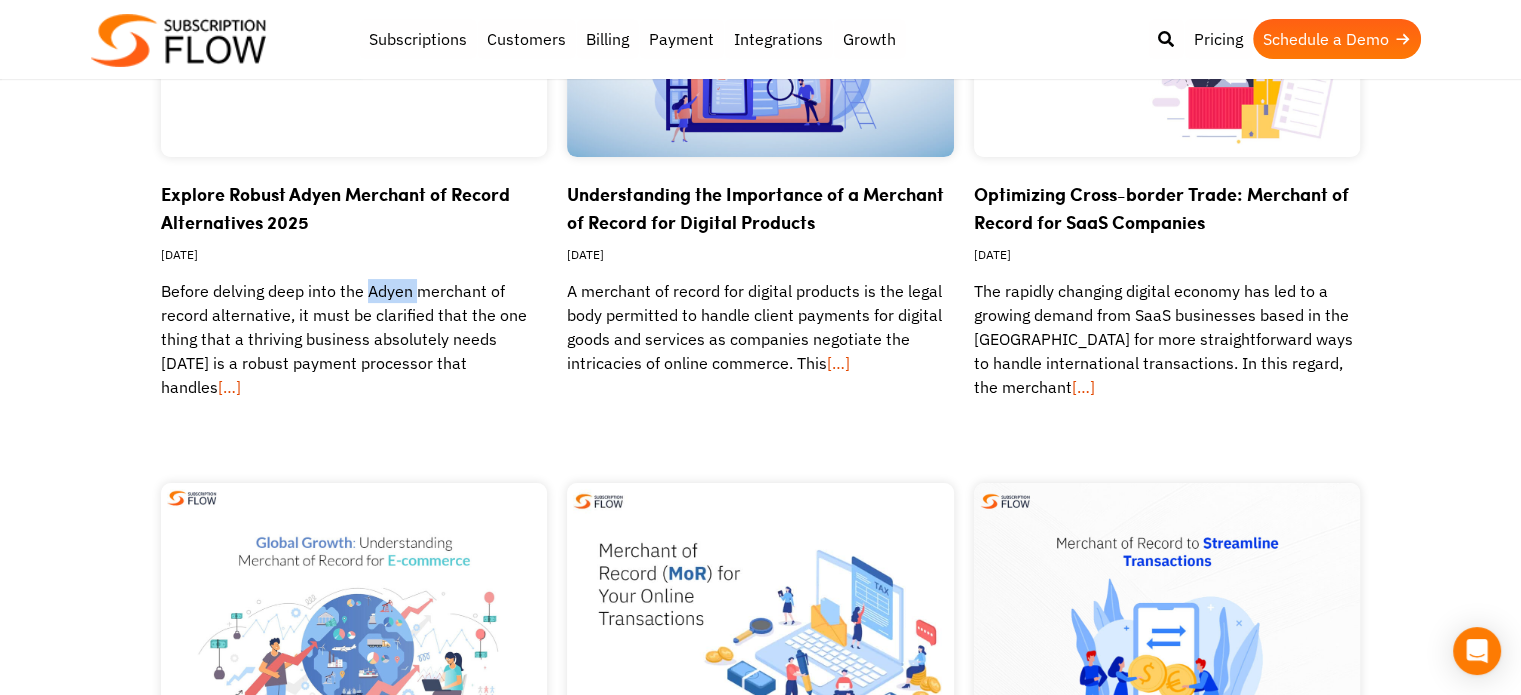 click on "Optimizing Cross-border Trade: Merchant of Record for SaaS Companies" at bounding box center (1161, 208) 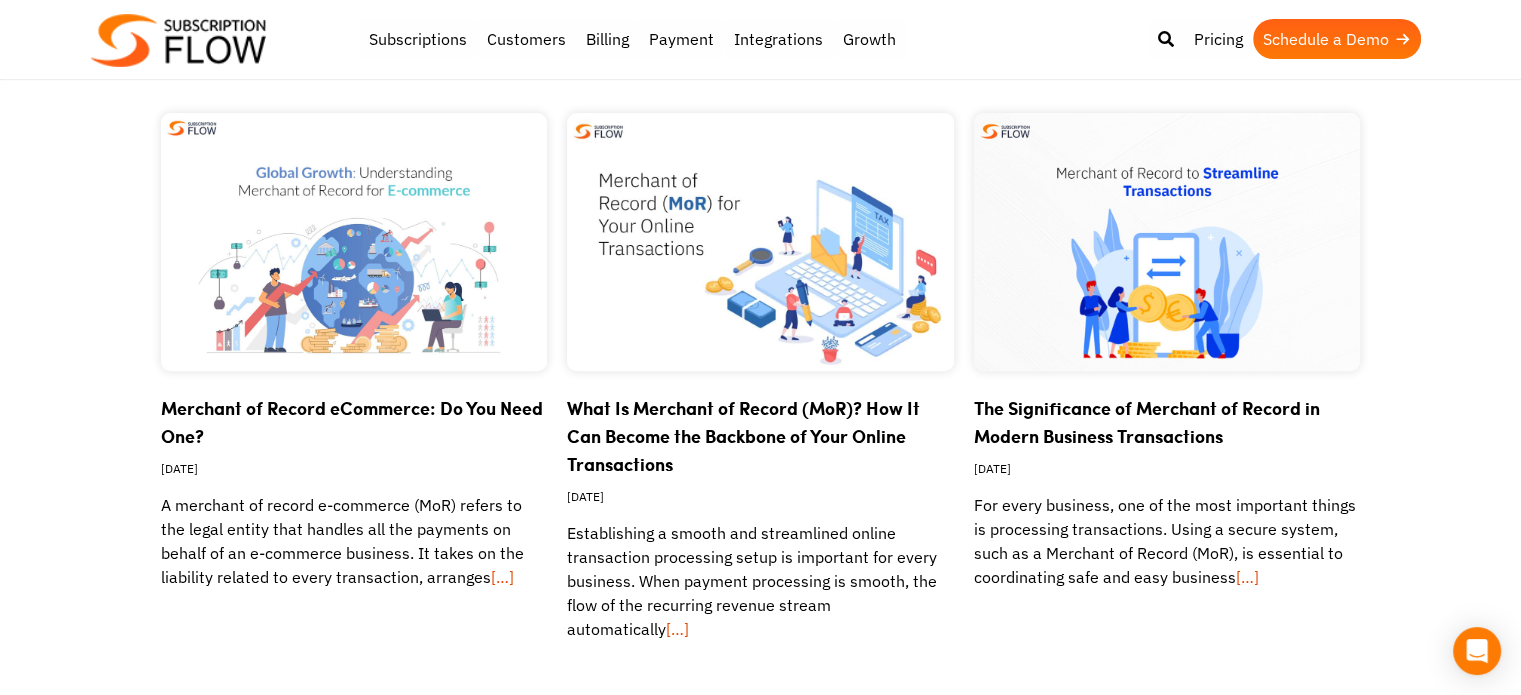 scroll, scrollTop: 795, scrollLeft: 0, axis: vertical 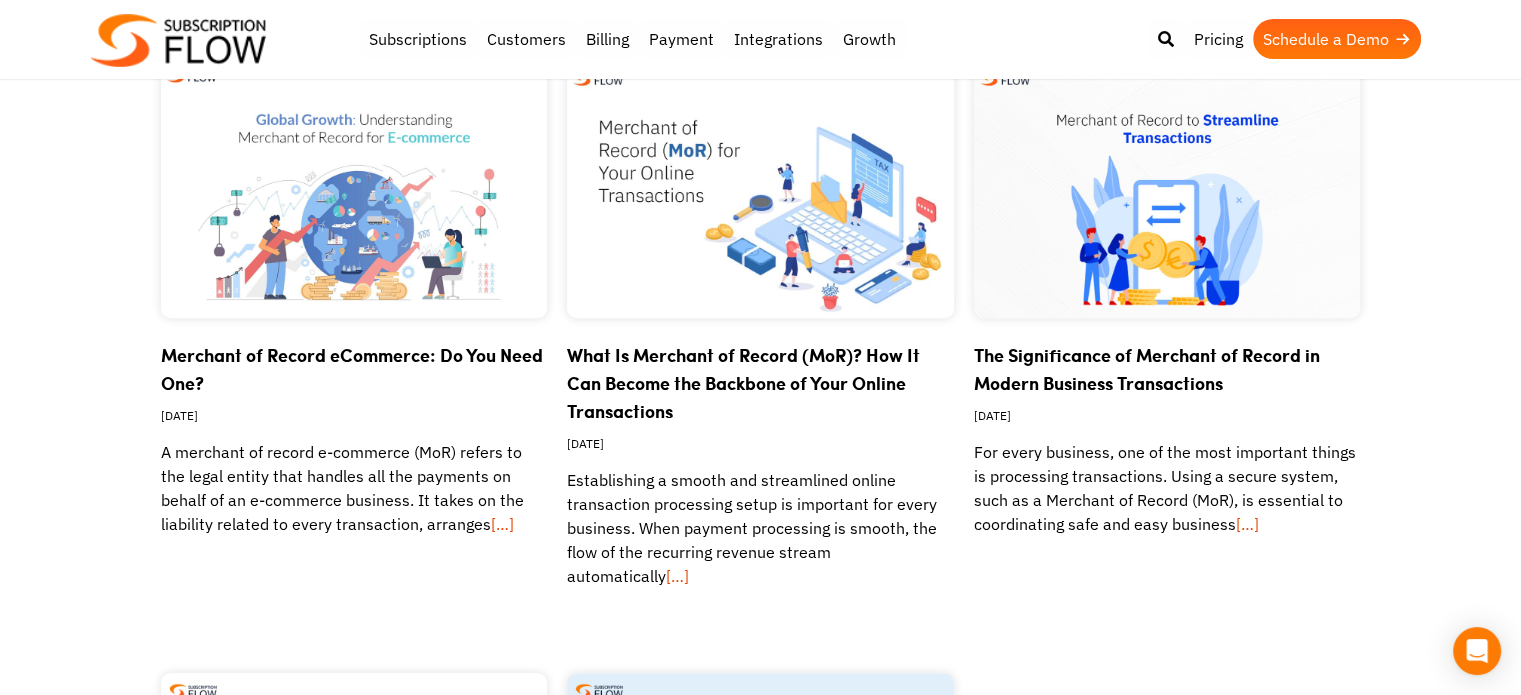 click on "What Is Merchant of Record (MoR)? How It Can Become the Backbone of Your Online Transactions" at bounding box center (743, 383) 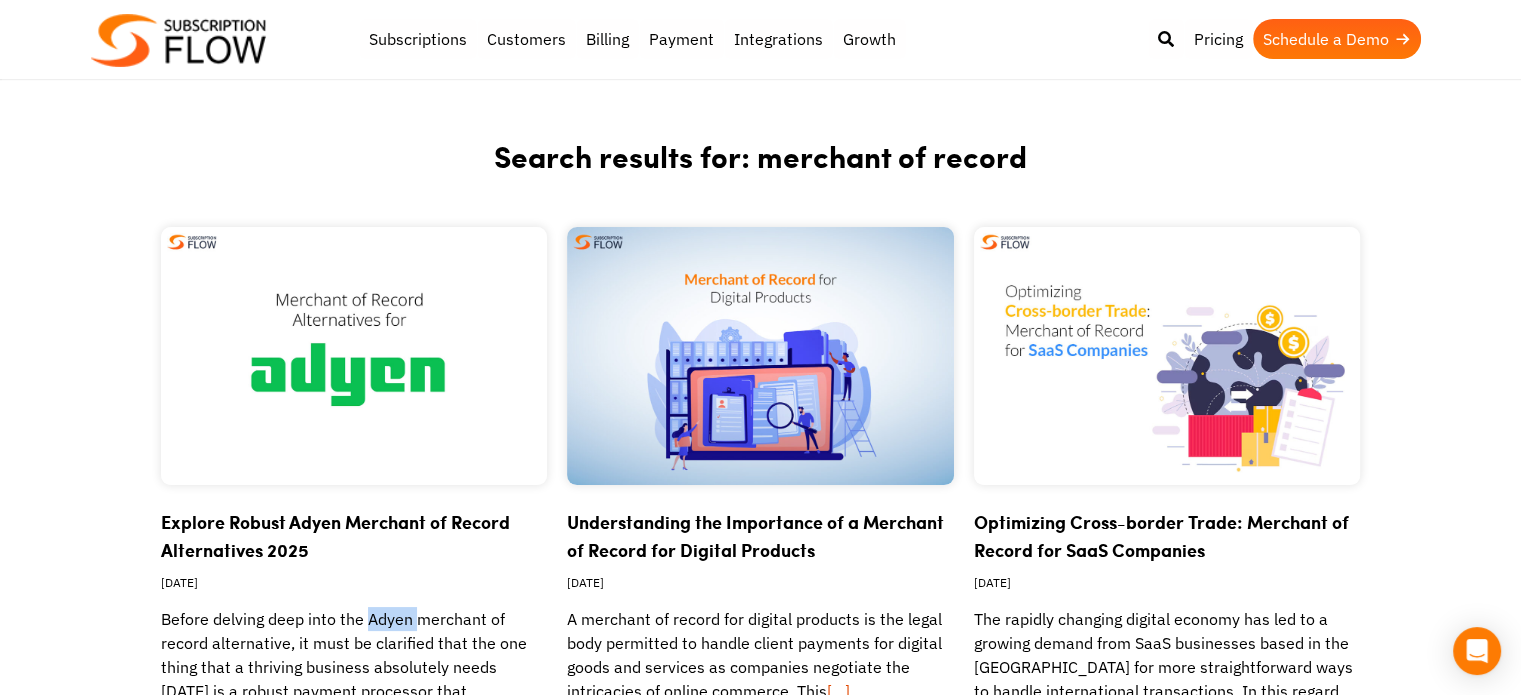 scroll, scrollTop: 43, scrollLeft: 0, axis: vertical 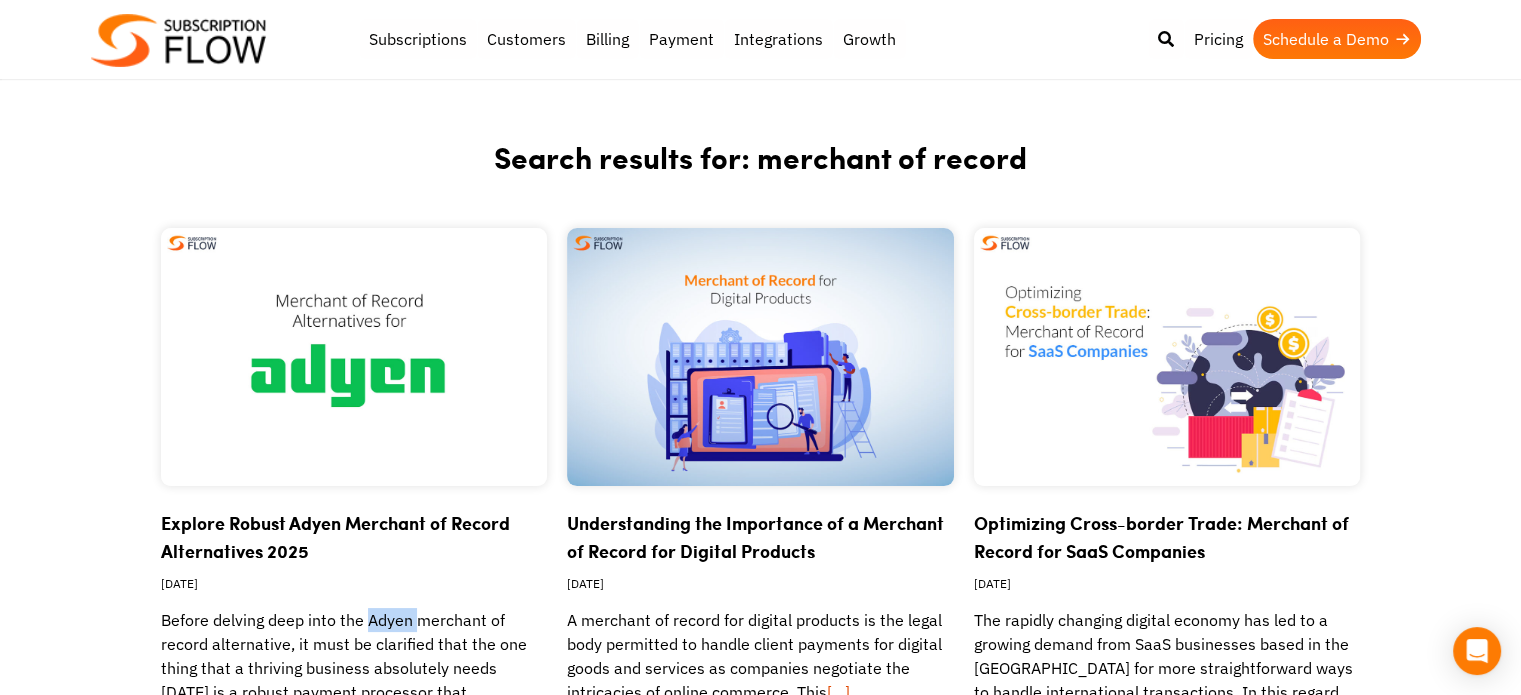 click at bounding box center [354, 357] 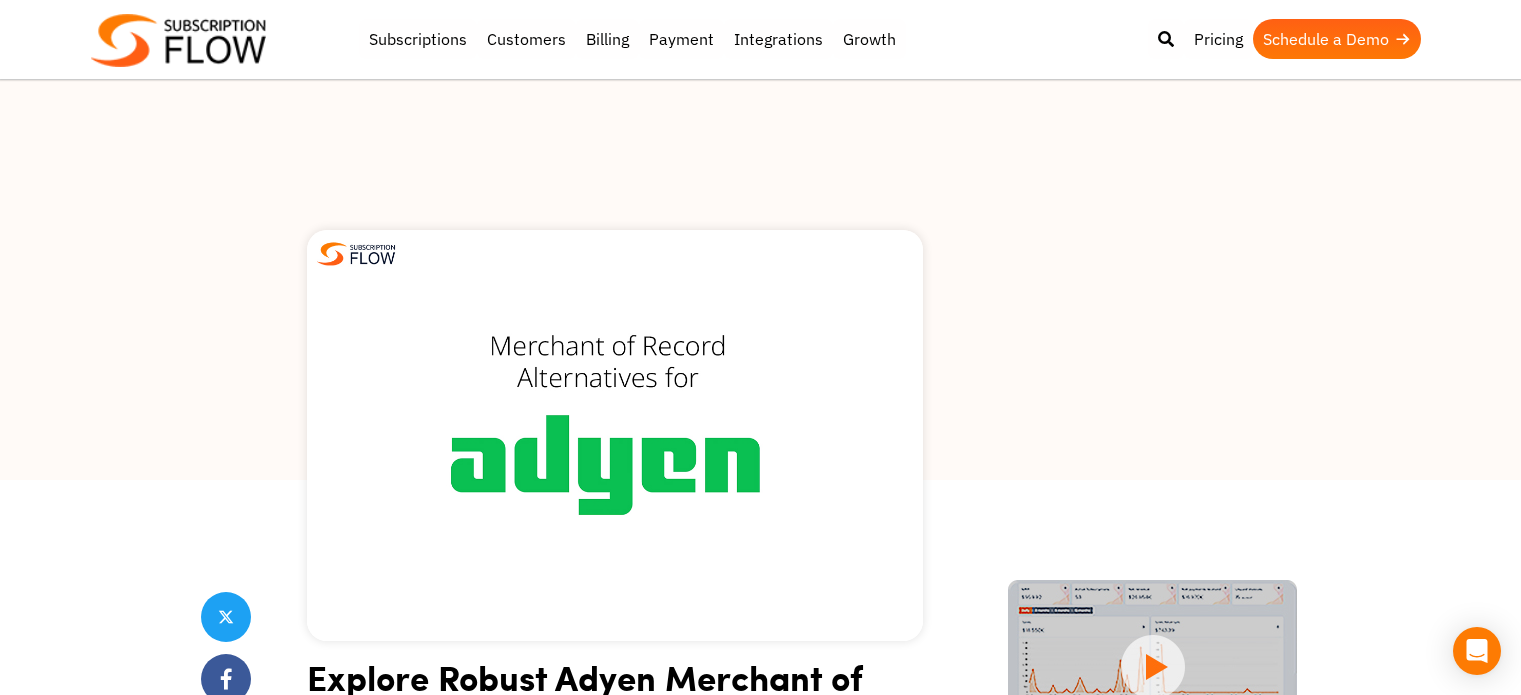scroll, scrollTop: 0, scrollLeft: 0, axis: both 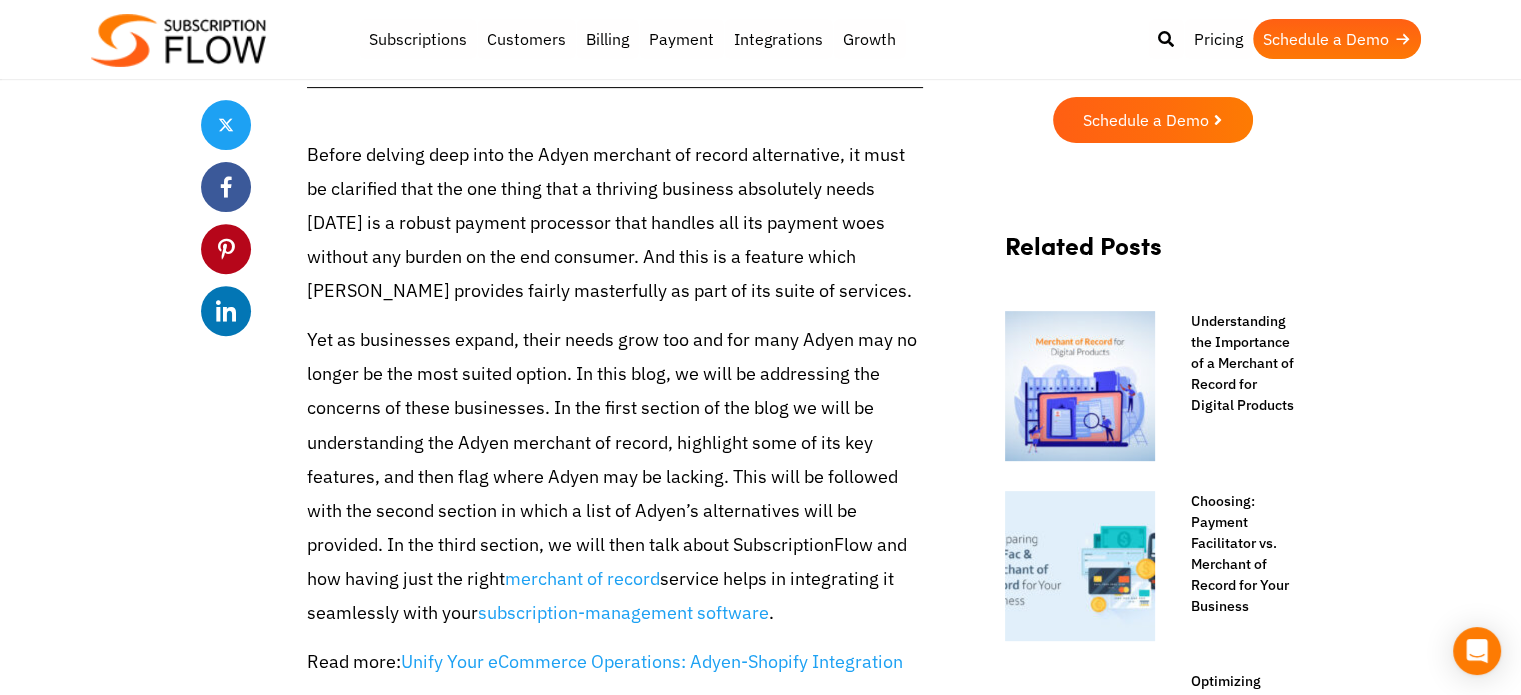 click on "Before delving deep into the Adyen merchant of record alternative, it must be clarified that the one thing that a thriving business absolutely needs [DATE] is a robust payment processor that handles all its payment woes without any burden on the end consumer. And this is a feature which [PERSON_NAME] provides fairly masterfully as part of its suite of services." at bounding box center [615, 223] 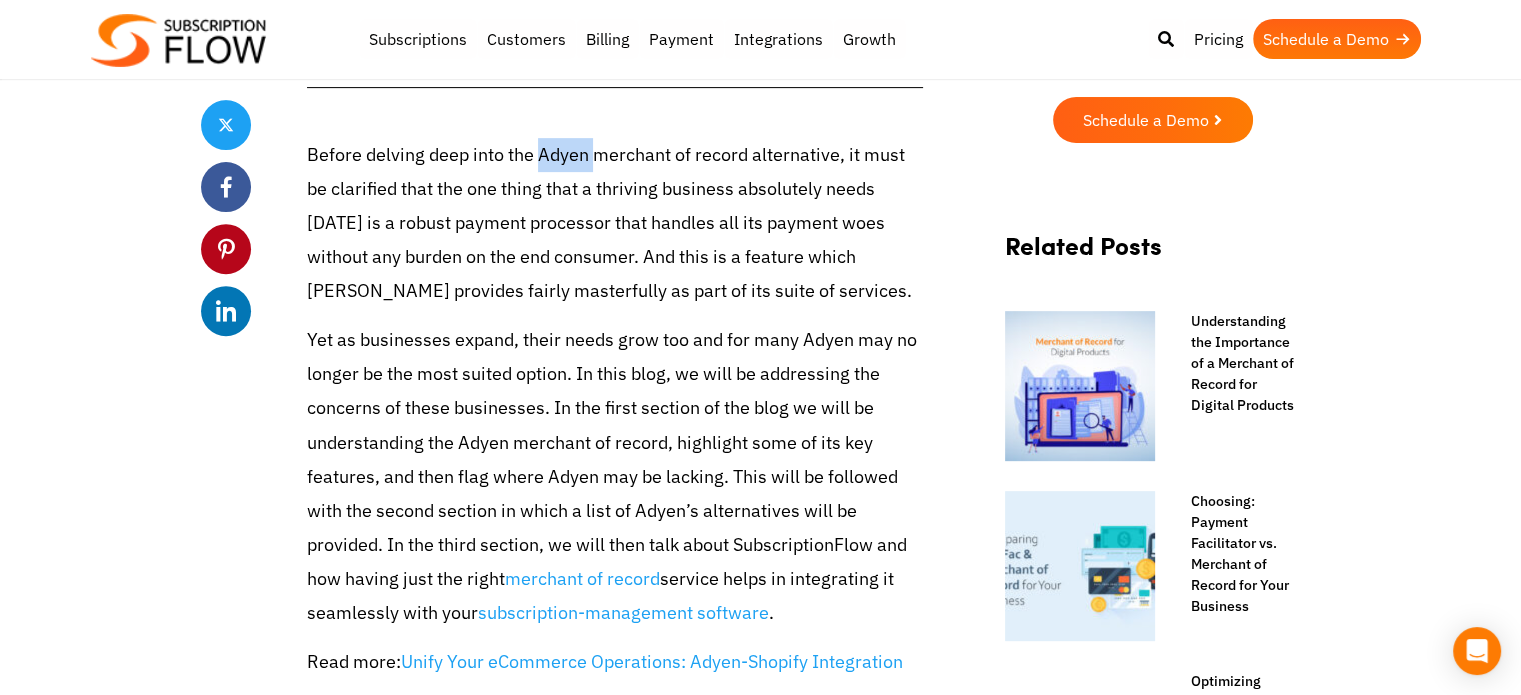 click on "Before delving deep into the Adyen merchant of record alternative, it must be clarified that the one thing that a thriving business absolutely needs [DATE] is a robust payment processor that handles all its payment woes without any burden on the end consumer. And this is a feature which [PERSON_NAME] provides fairly masterfully as part of its suite of services." at bounding box center [615, 223] 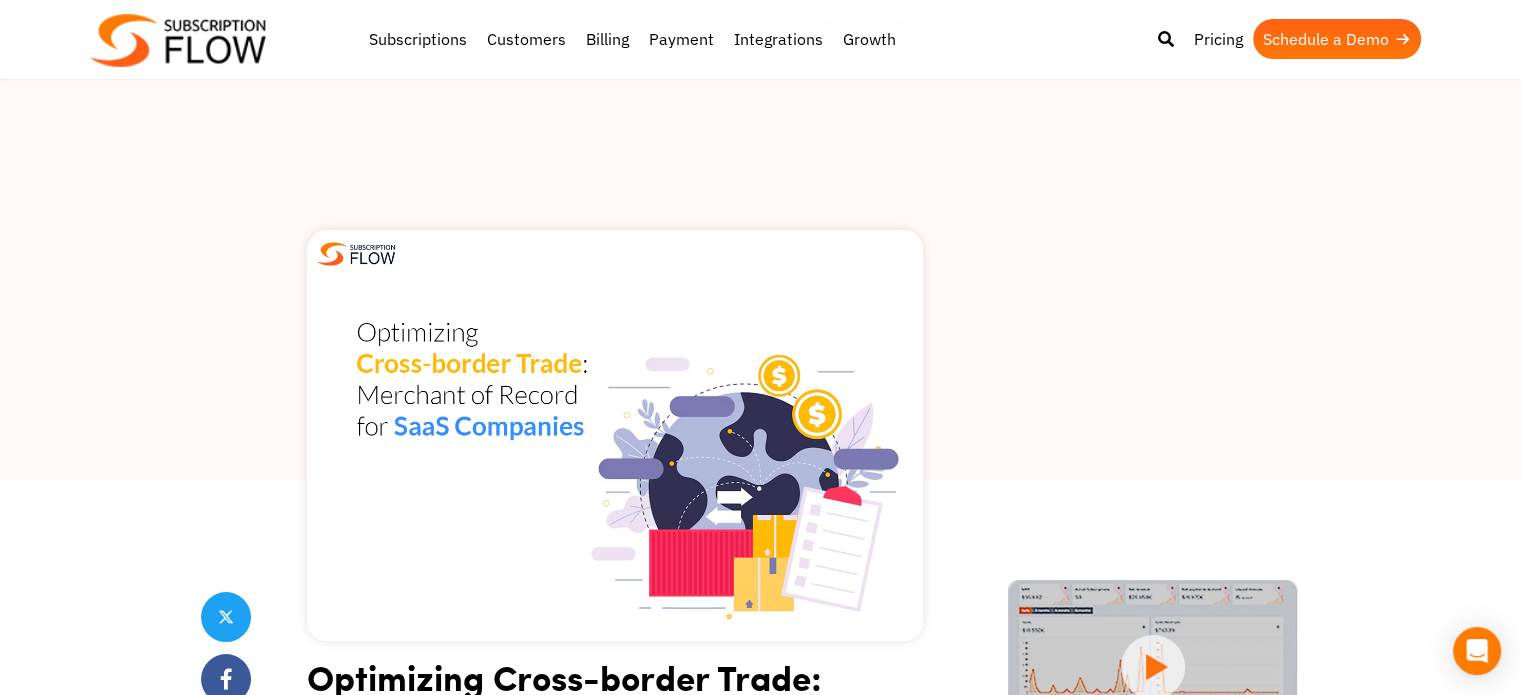 scroll, scrollTop: 103, scrollLeft: 0, axis: vertical 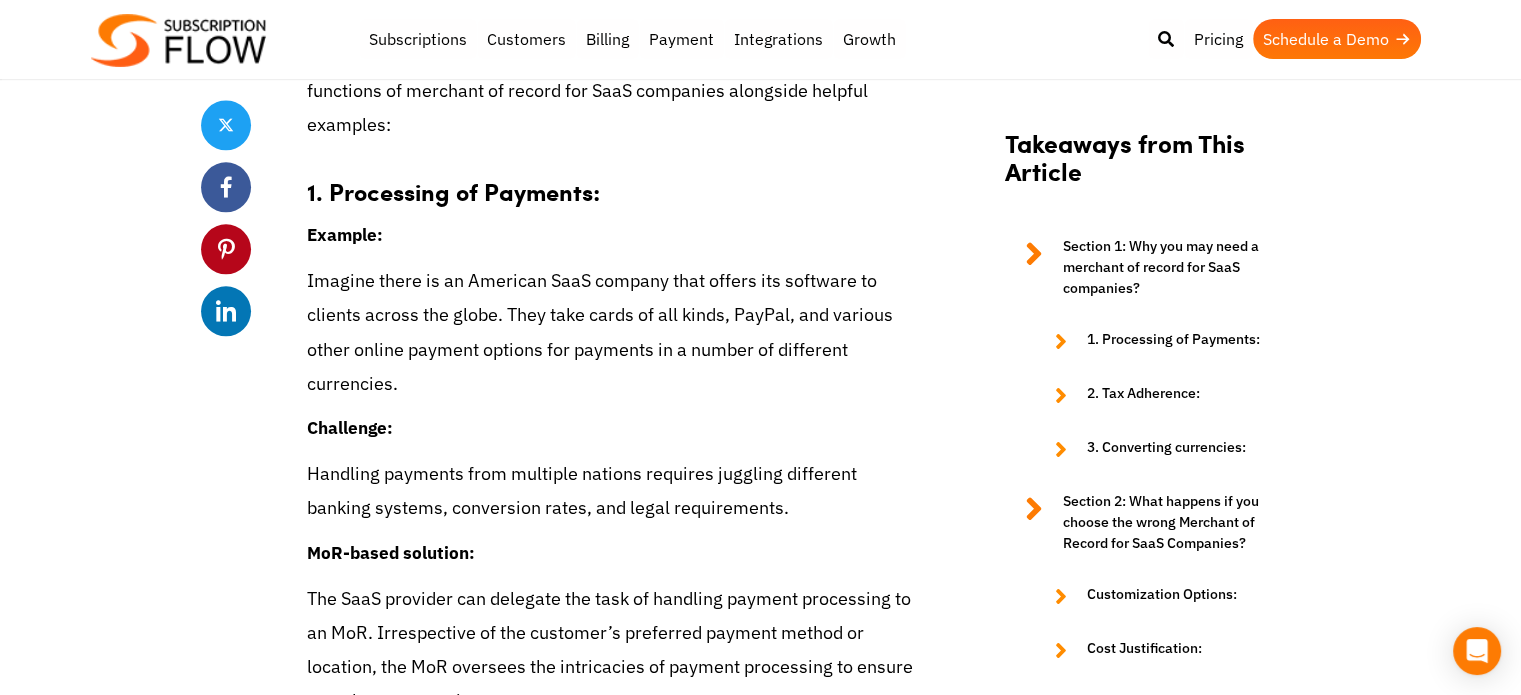 click on "Imagine there is an American SaaS company that offers its software to clients across the globe. They take cards of all kinds, PayPal, and various other online payment options for payments in a number of different currencies." at bounding box center (615, 332) 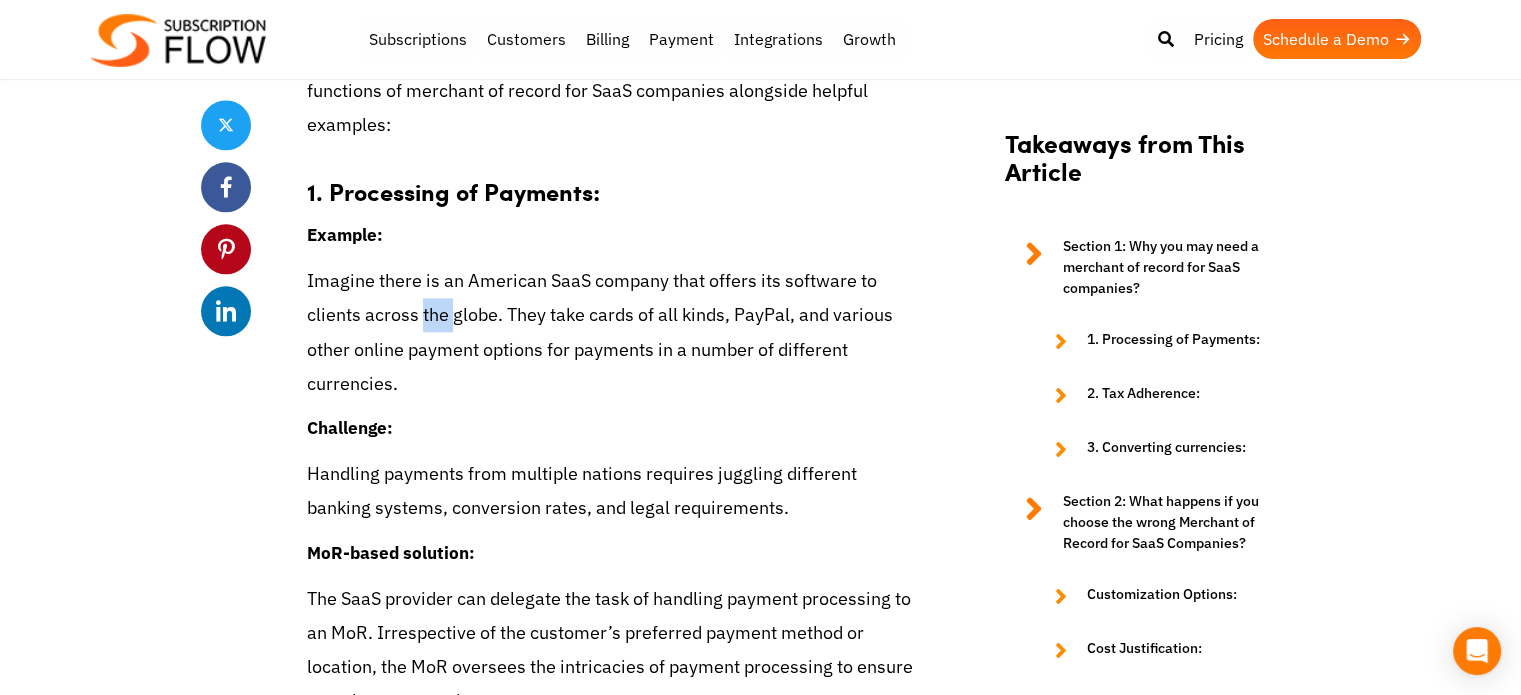 click on "Imagine there is an American SaaS company that offers its software to clients across the globe. They take cards of all kinds, PayPal, and various other online payment options for payments in a number of different currencies." at bounding box center [615, 332] 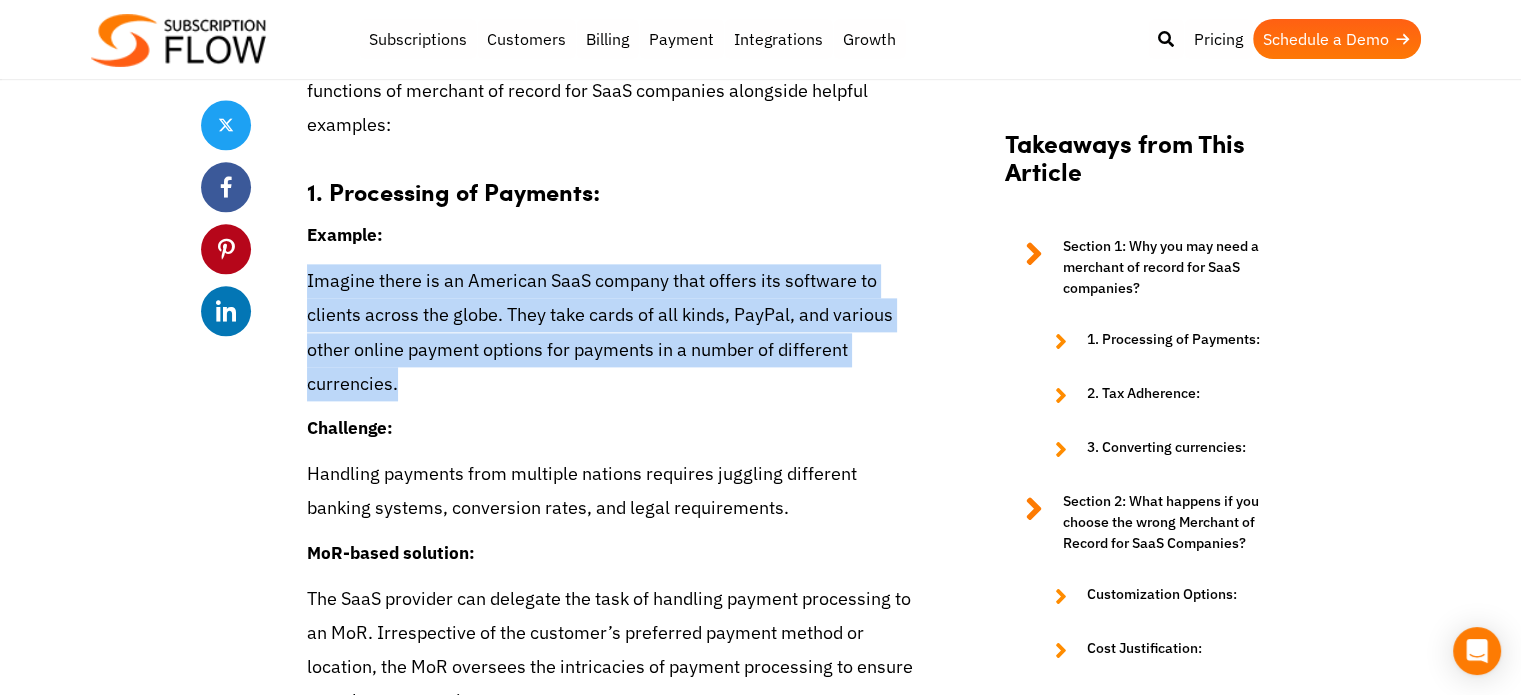 click on "Imagine there is an American SaaS company that offers its software to clients across the globe. They take cards of all kinds, PayPal, and various other online payment options for payments in a number of different currencies." at bounding box center (615, 332) 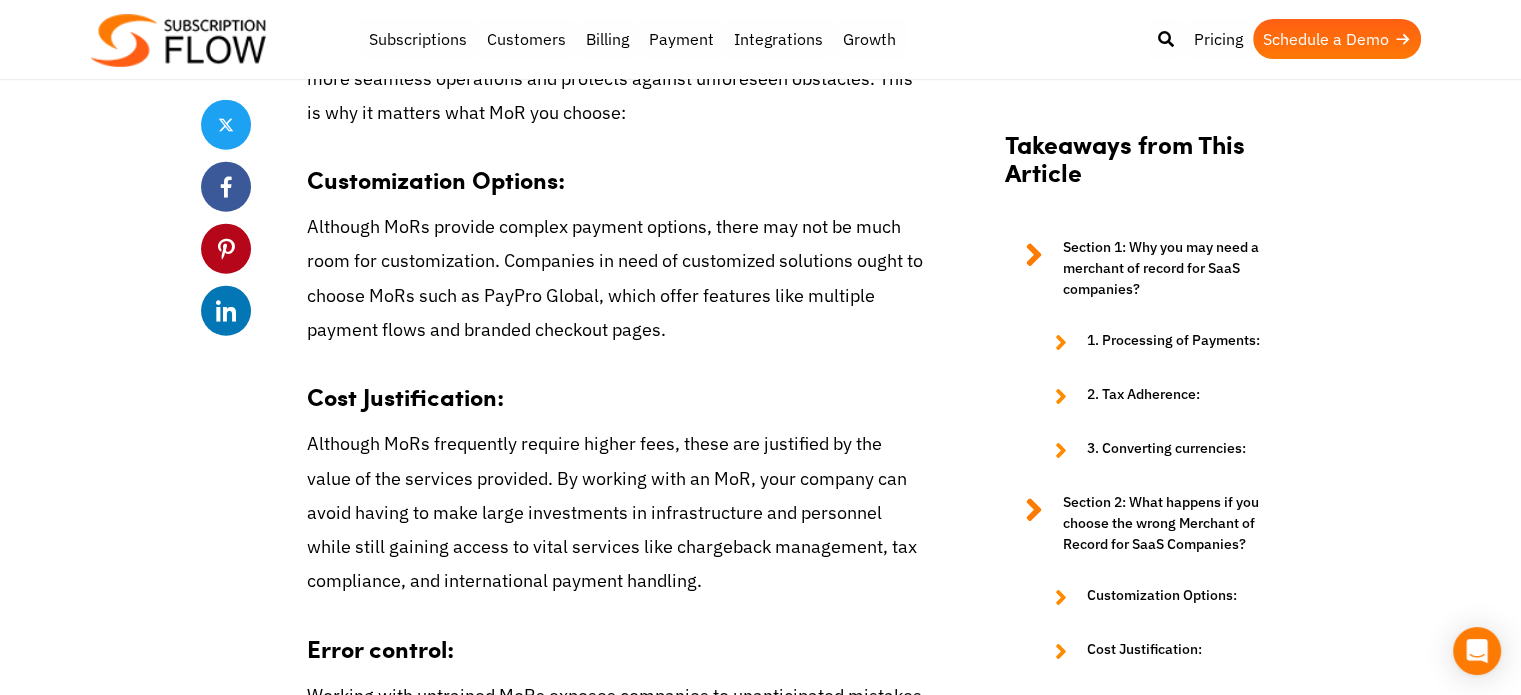 scroll, scrollTop: 5180, scrollLeft: 0, axis: vertical 